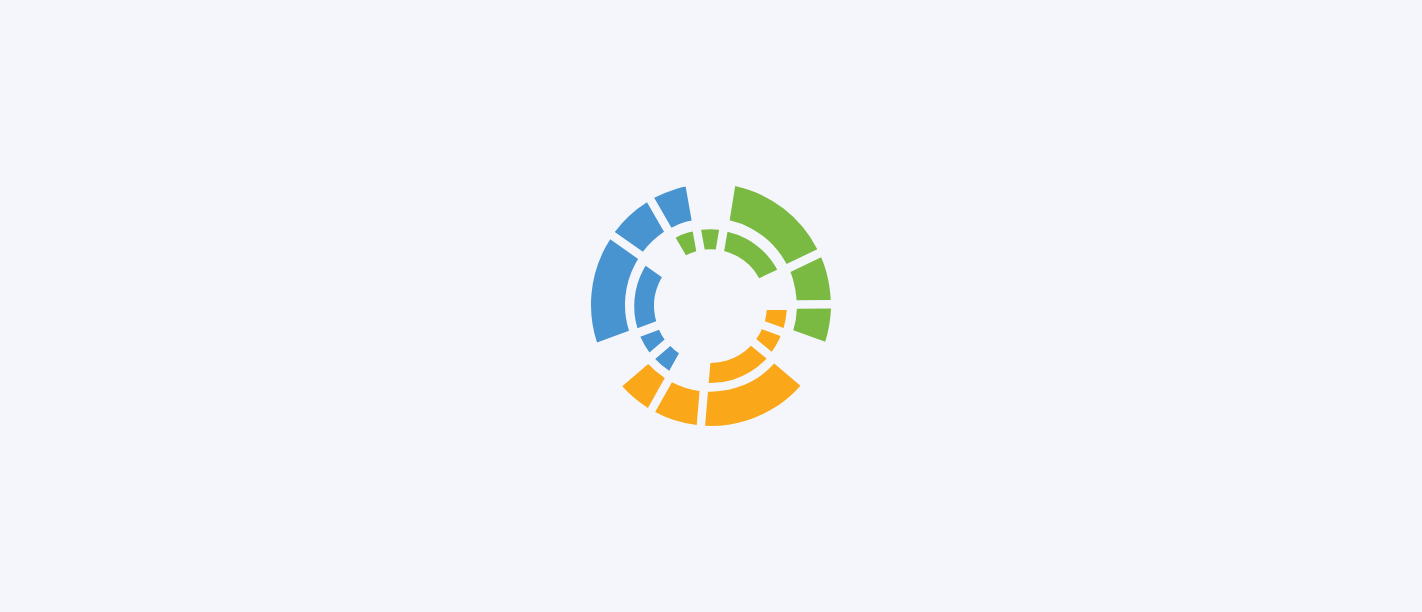 scroll, scrollTop: 0, scrollLeft: 0, axis: both 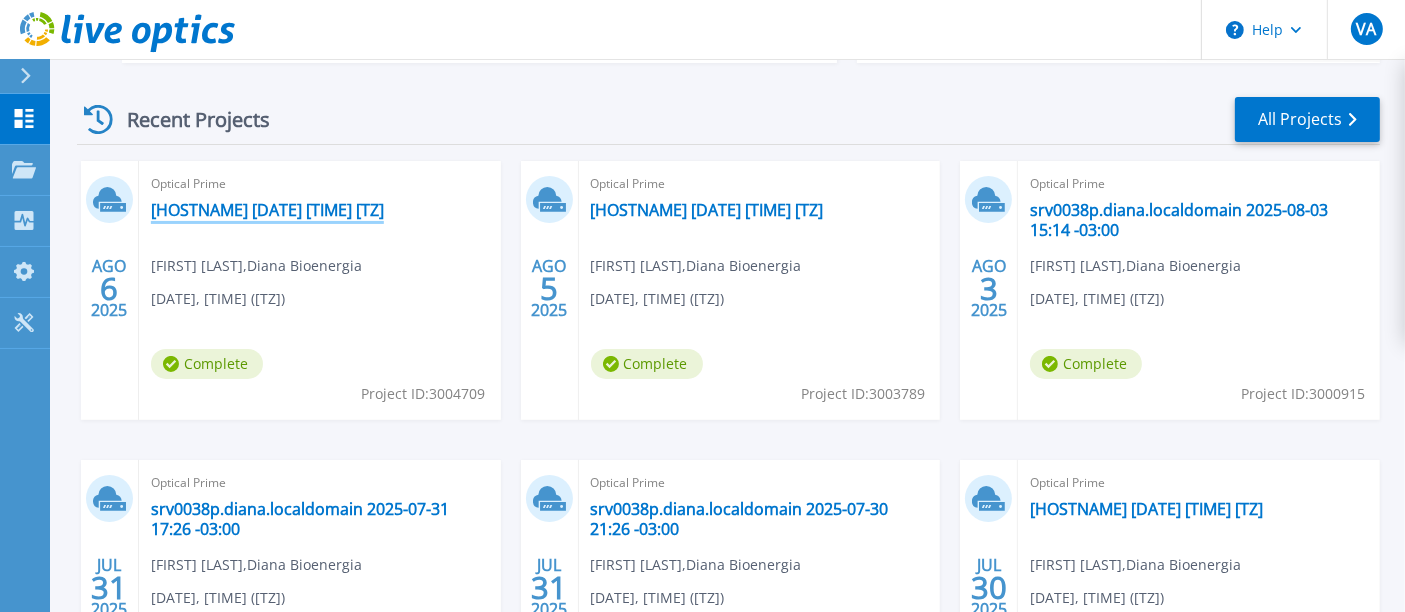 click on "[HOSTNAME] [DATE] [TIME] [TZ]" at bounding box center (267, 210) 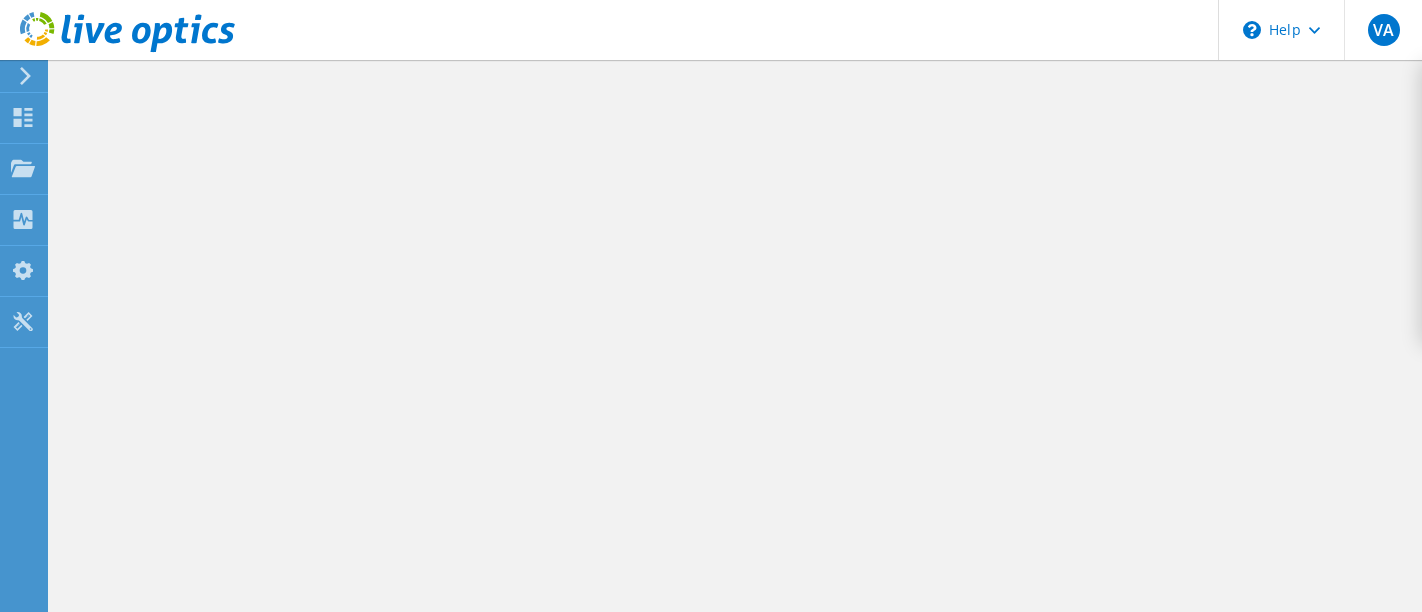 scroll, scrollTop: 0, scrollLeft: 0, axis: both 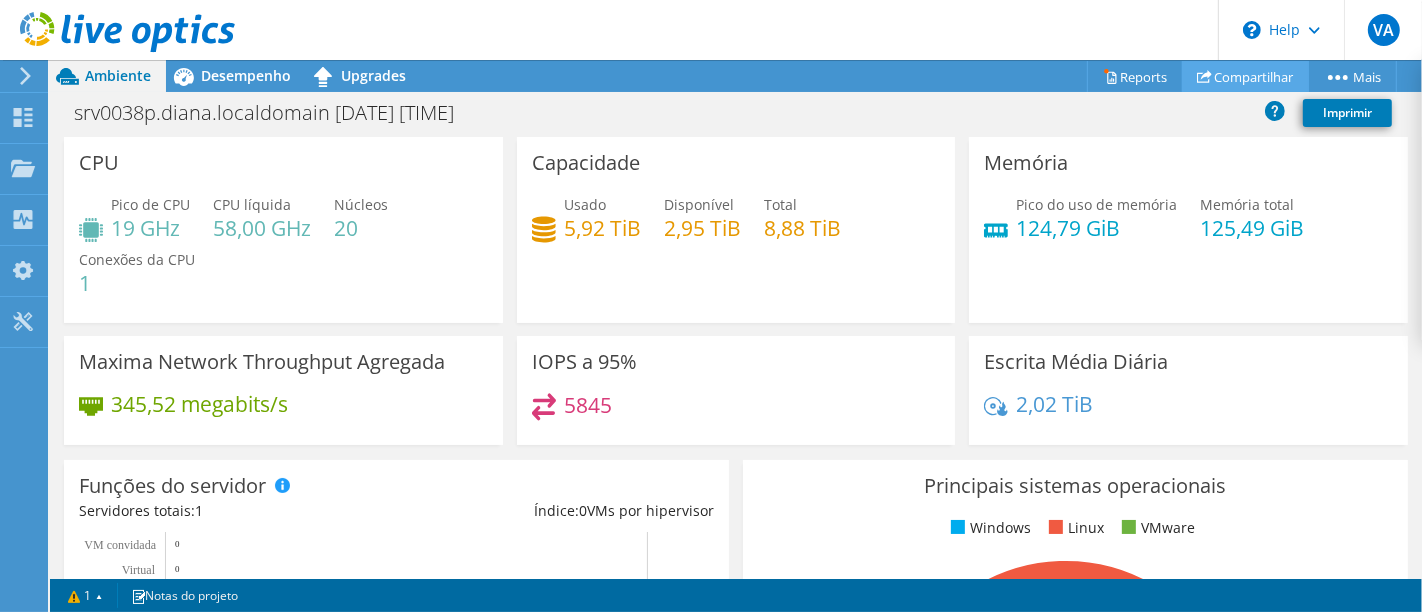 click on "Compartilhar" at bounding box center [1245, 76] 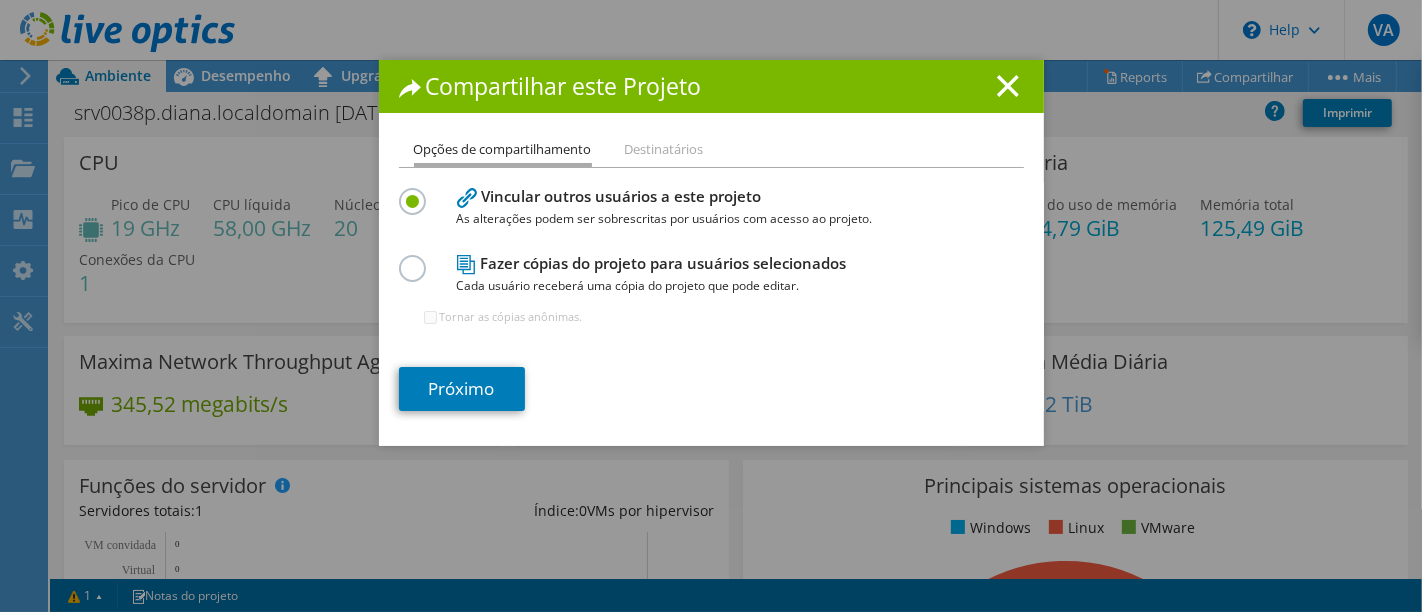 click on "Fazer cópias do projeto para usuários selecionados
Cada usuário receberá uma cópia do projeto que pode editar." at bounding box center [707, 274] 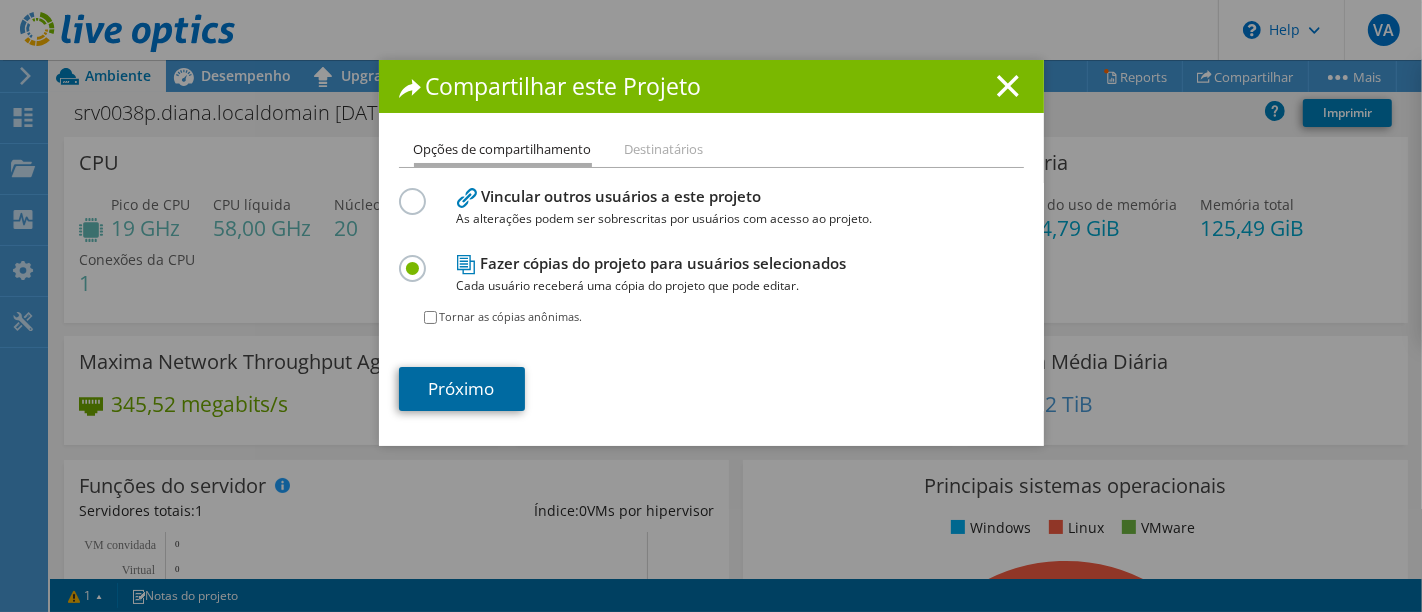 click on "Próximo" at bounding box center [462, 389] 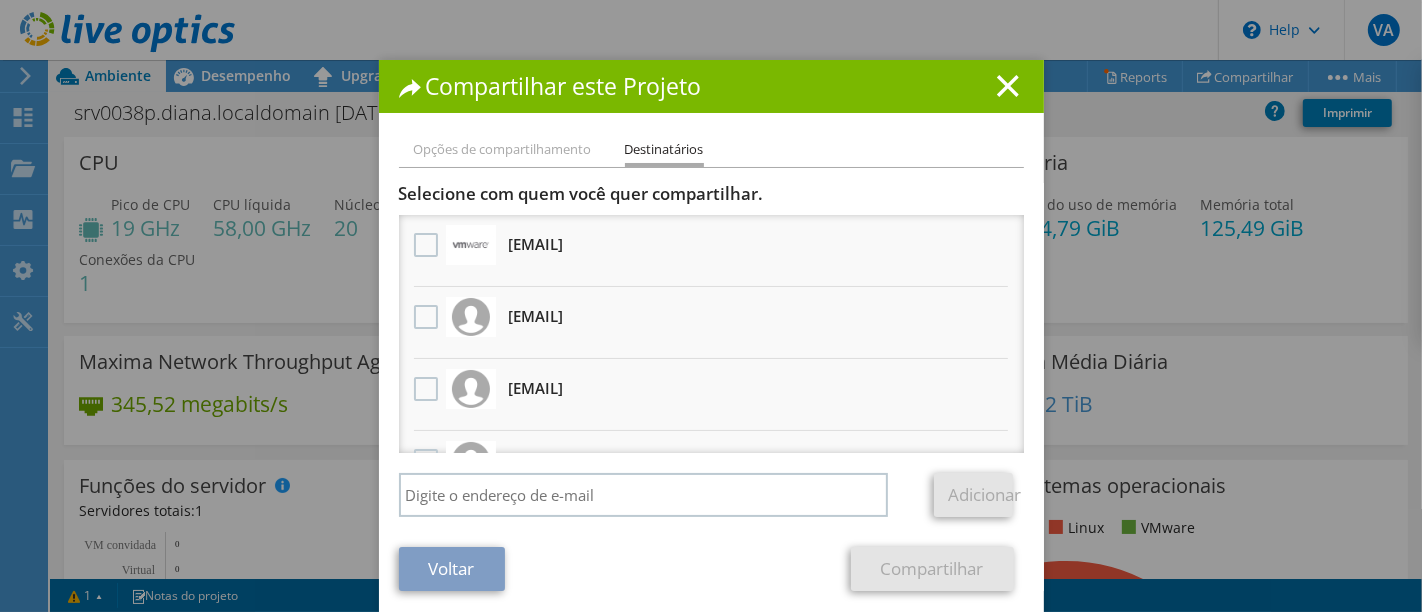 click on "luciano.medeiros@empower.com.br
Receberá uma cópia anônima" at bounding box center (536, 316) 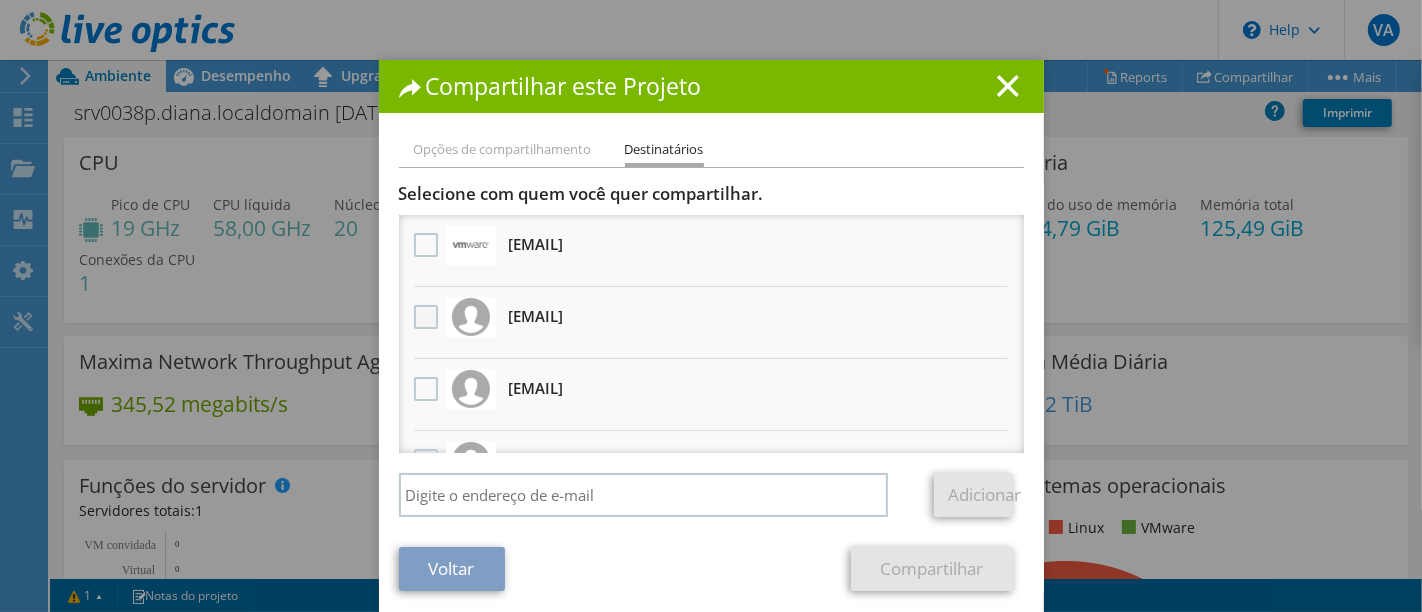 click at bounding box center [428, 317] 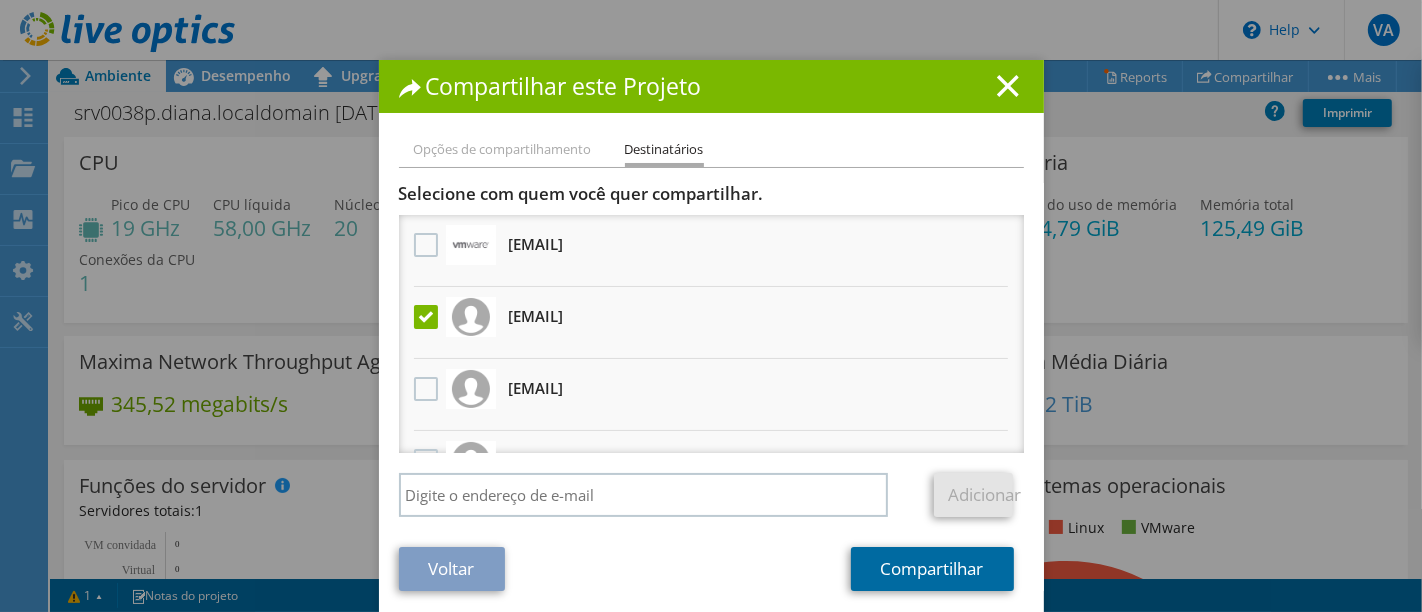 click on "Compartilhar" at bounding box center [932, 569] 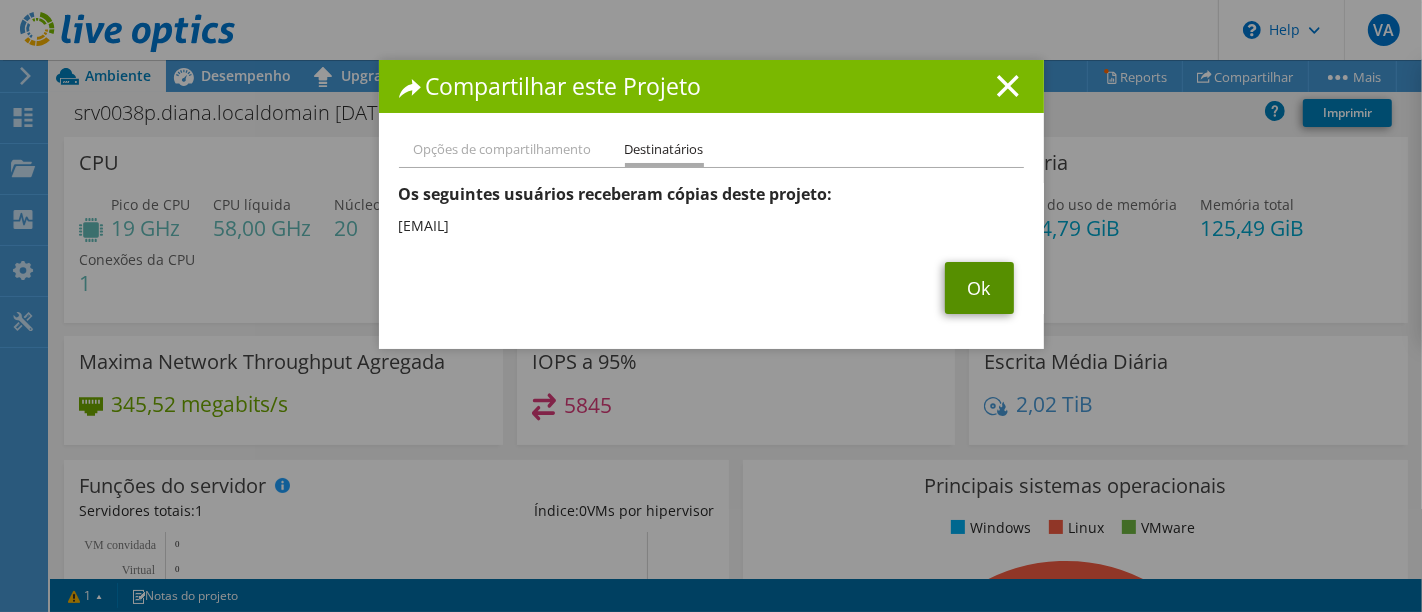 click on "Ok" at bounding box center [979, 288] 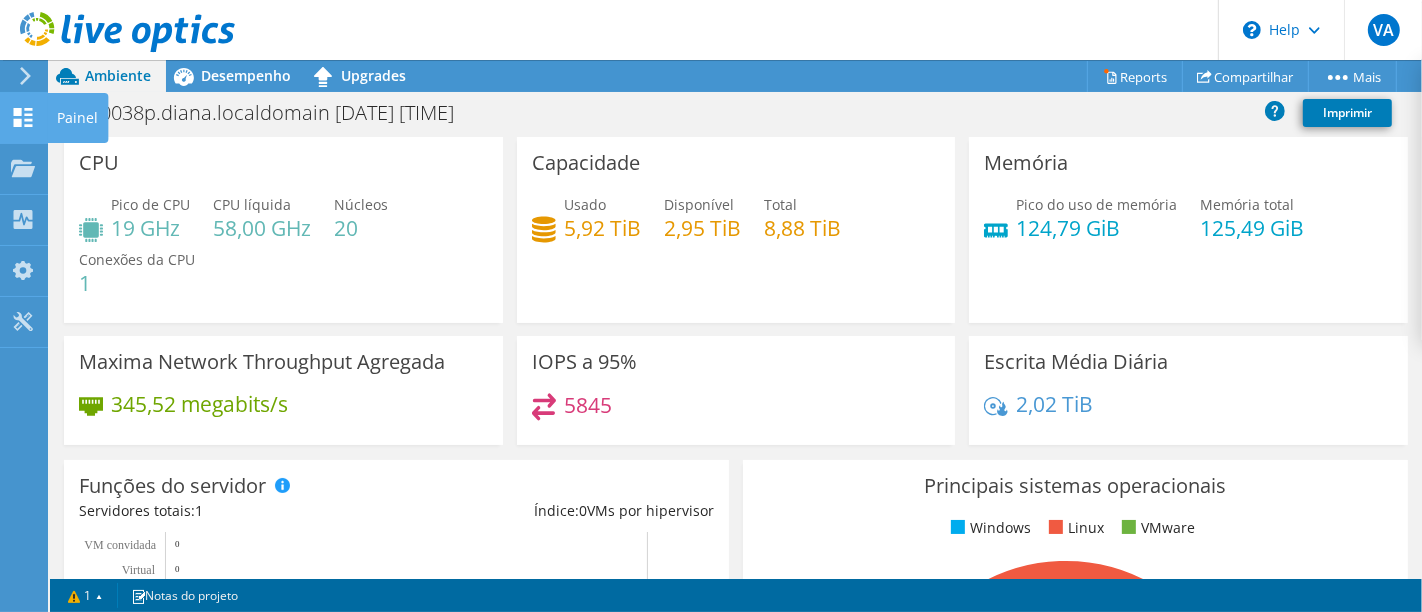 click at bounding box center (23, 120) 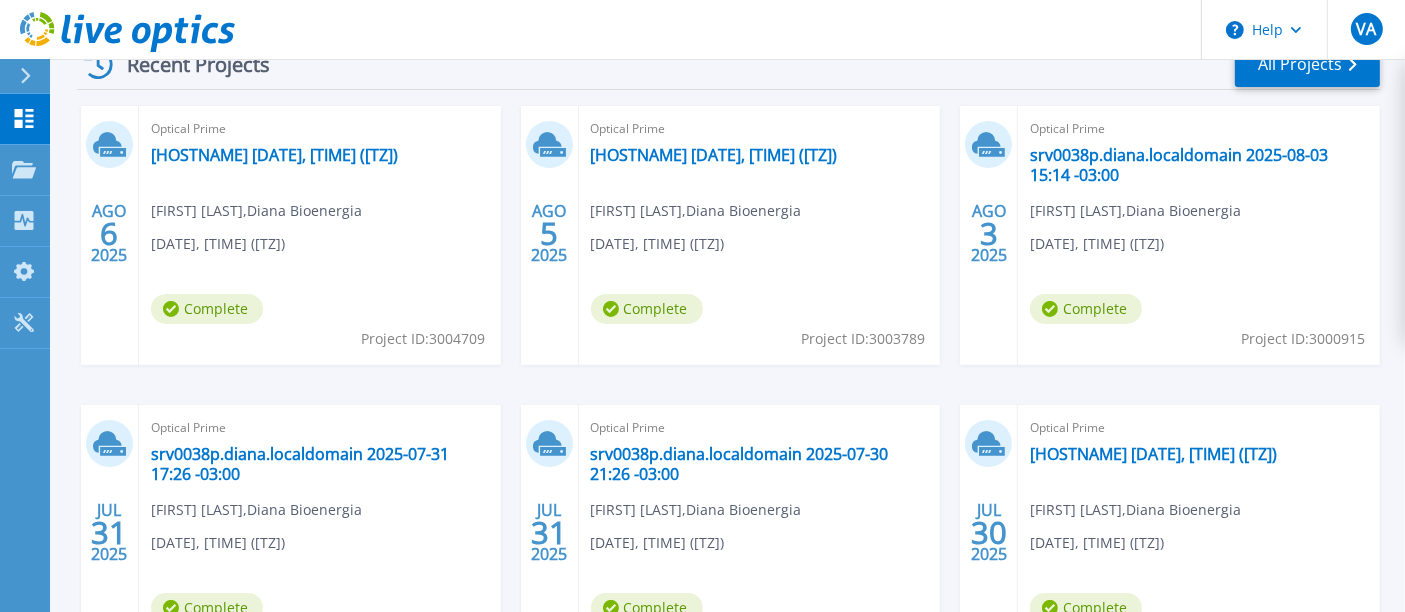 scroll, scrollTop: 222, scrollLeft: 0, axis: vertical 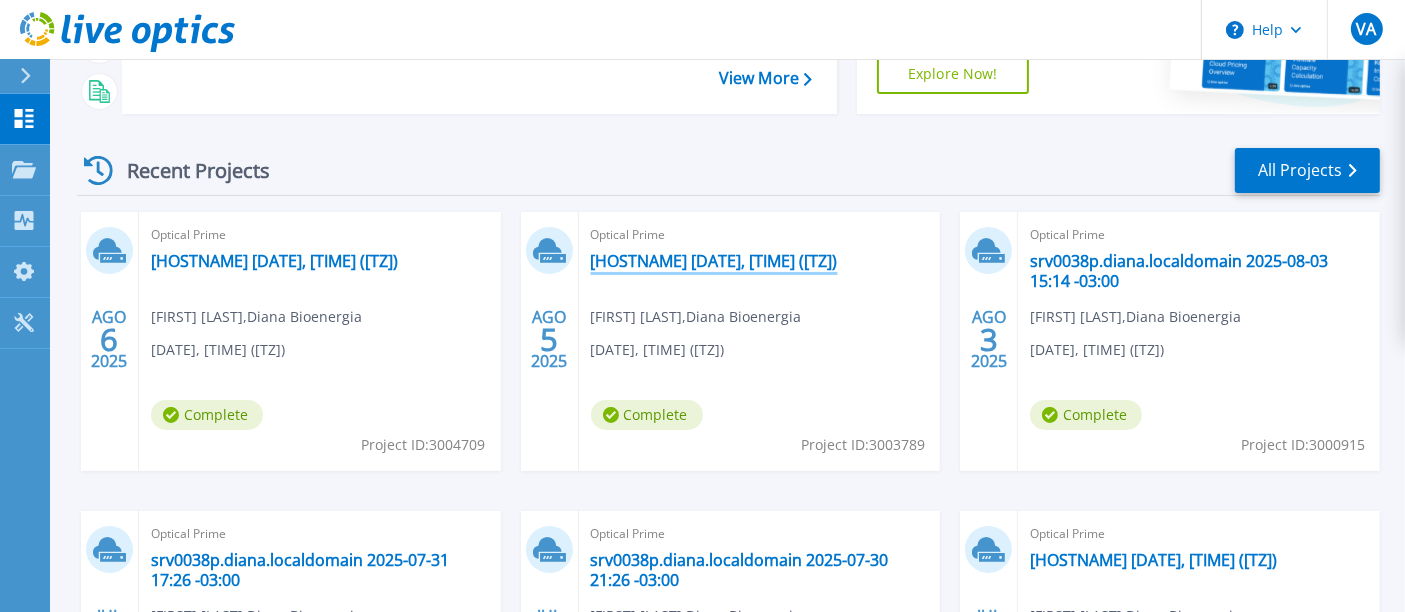 click on "srv0038p.diana.localdomain 2025-08-05 16:10 -03:00" at bounding box center (714, 261) 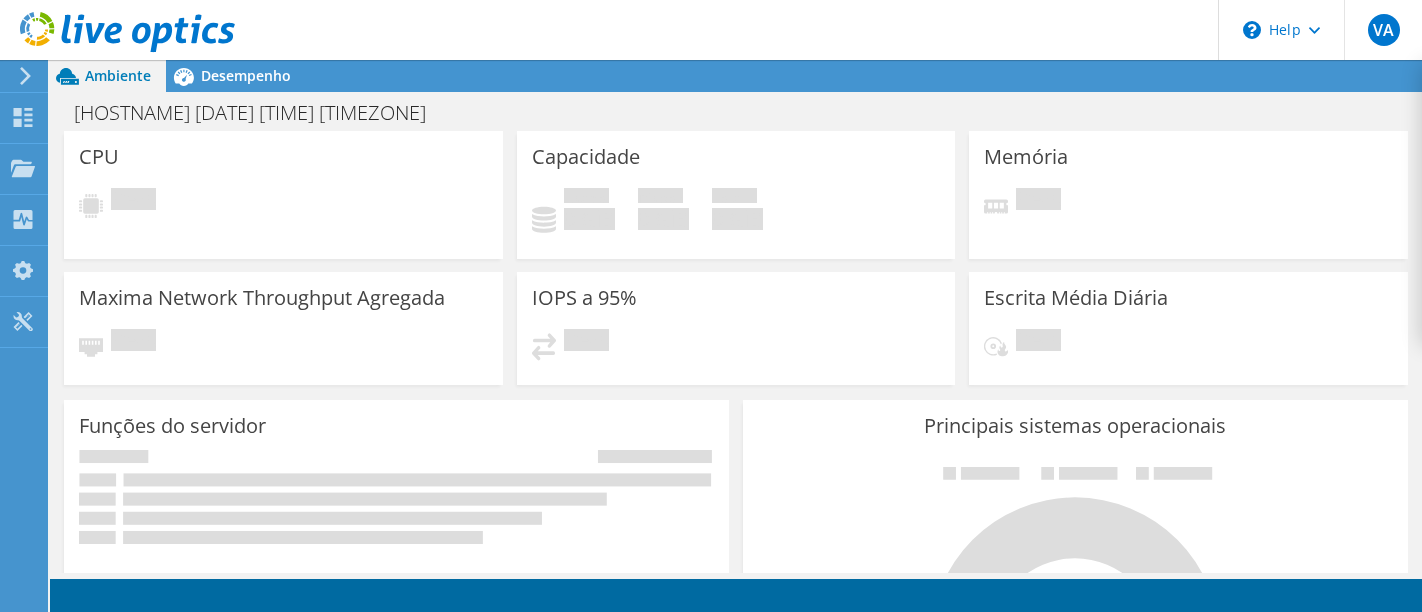 scroll, scrollTop: 0, scrollLeft: 0, axis: both 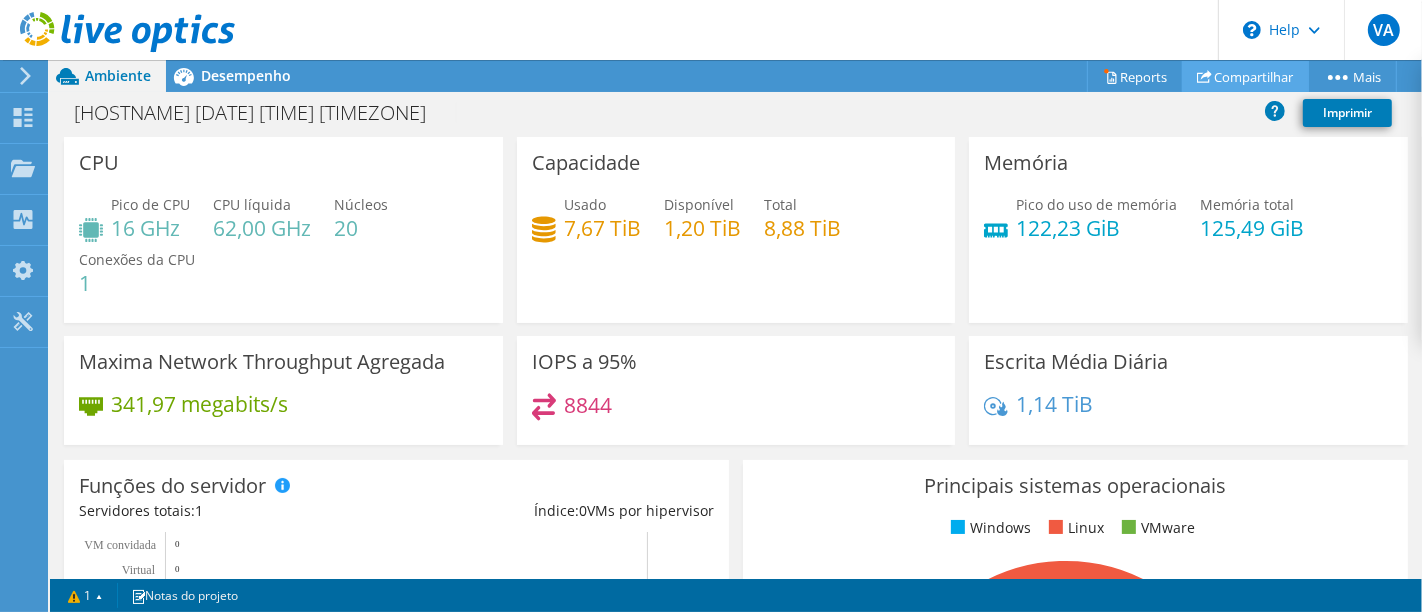 click on "Compartilhar" at bounding box center [1245, 76] 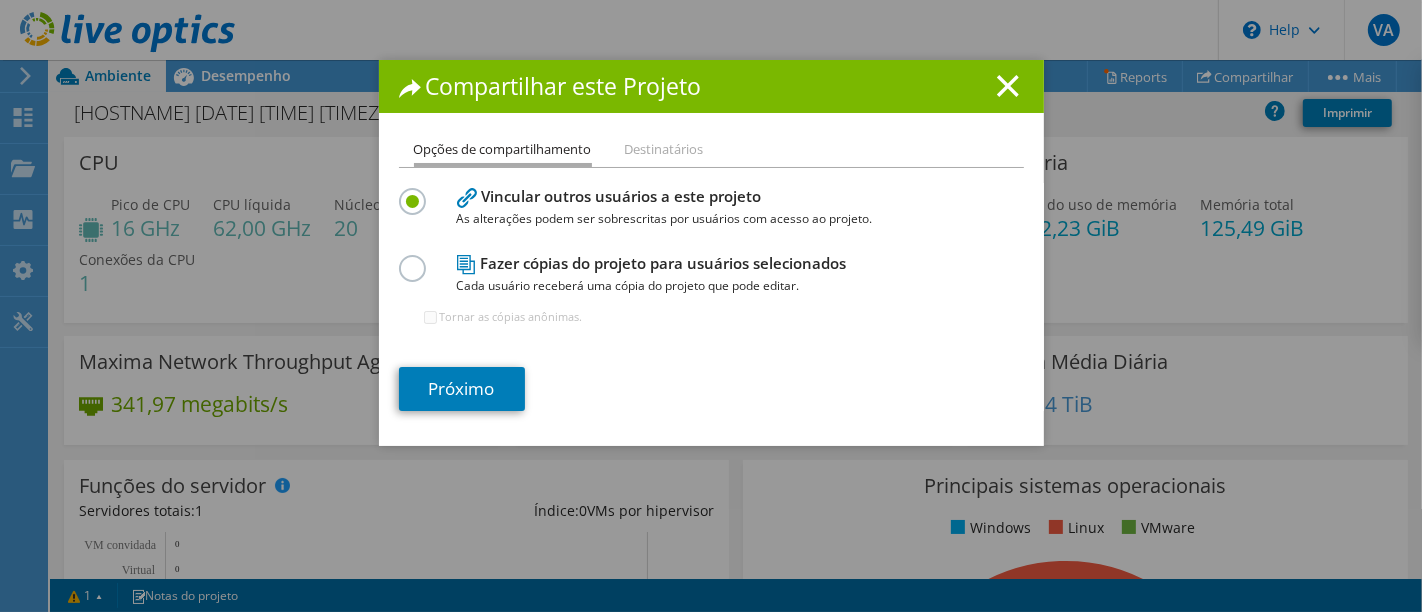click on "Fazer cópias do projeto para usuários selecionados
Cada usuário receberá uma cópia do projeto que pode editar." at bounding box center (707, 274) 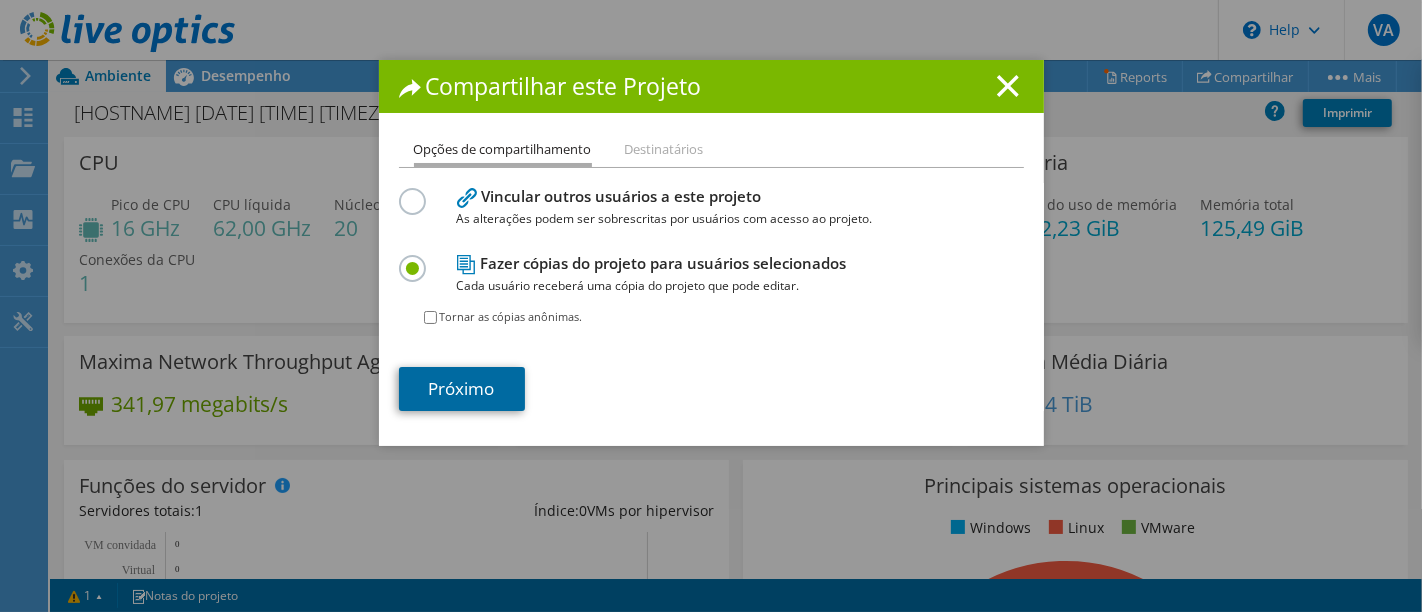 click on "Próximo" at bounding box center (462, 389) 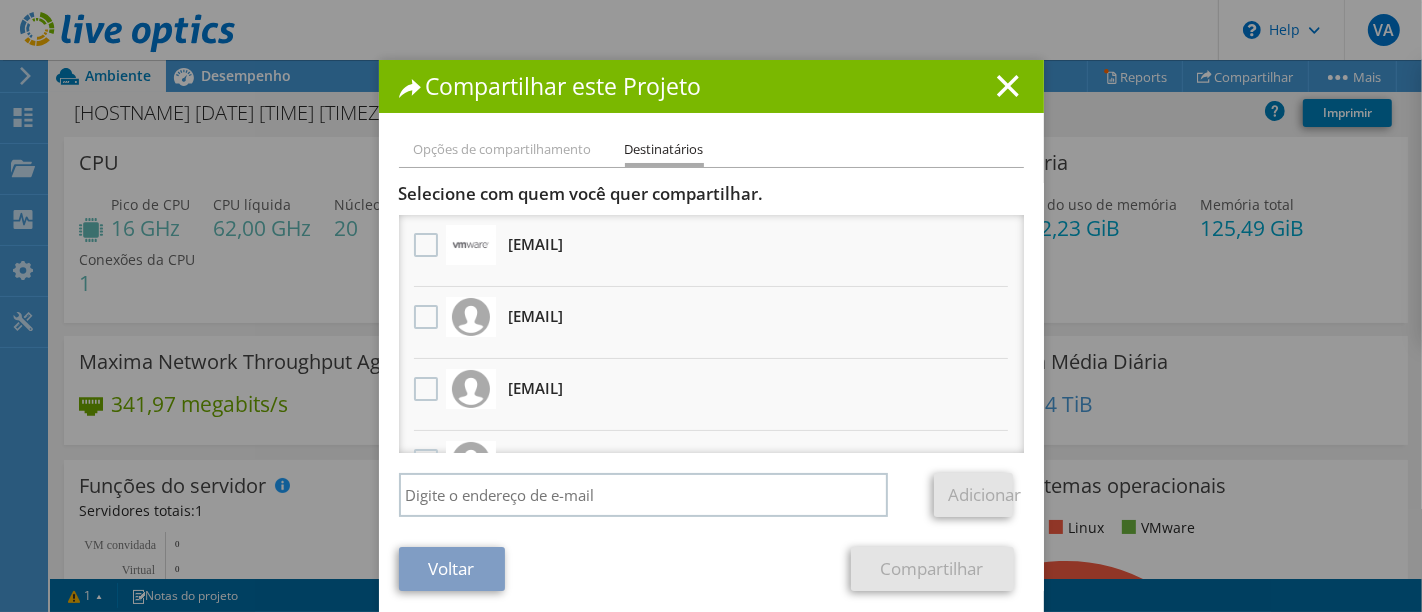 click on "luciano.medeiros@empower.com.br
Receberá uma cópia anônima" at bounding box center (536, 316) 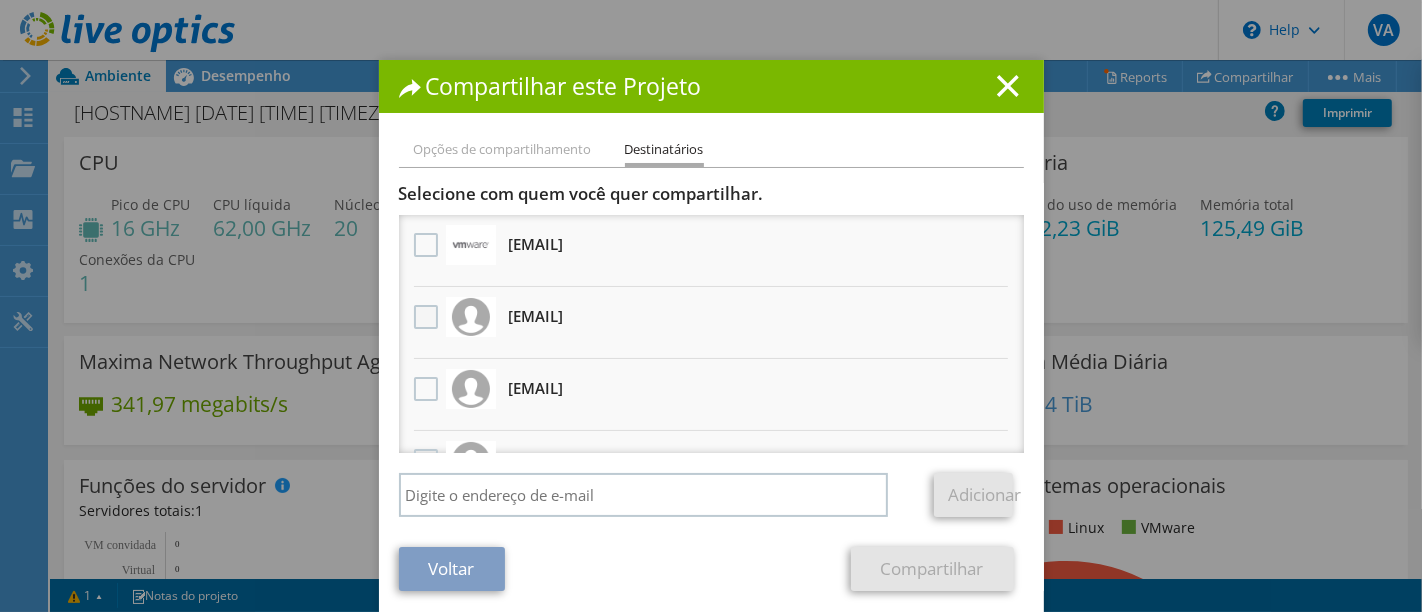 click at bounding box center (428, 317) 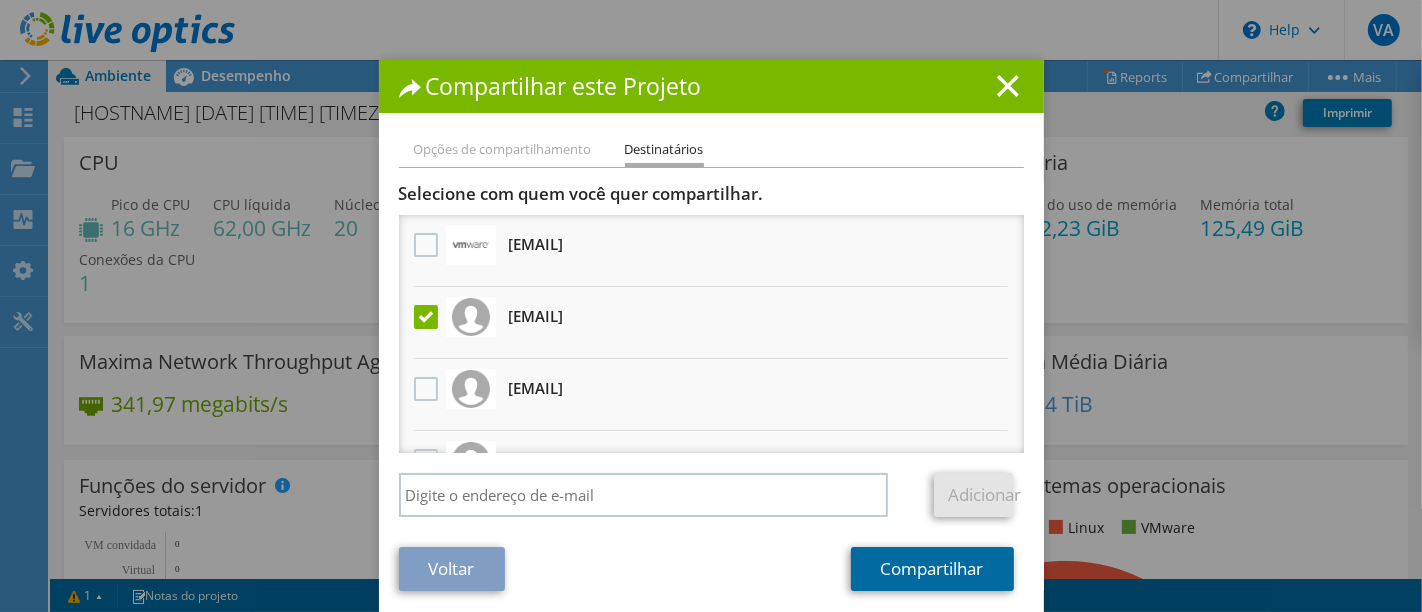 click on "Compartilhar" at bounding box center [932, 569] 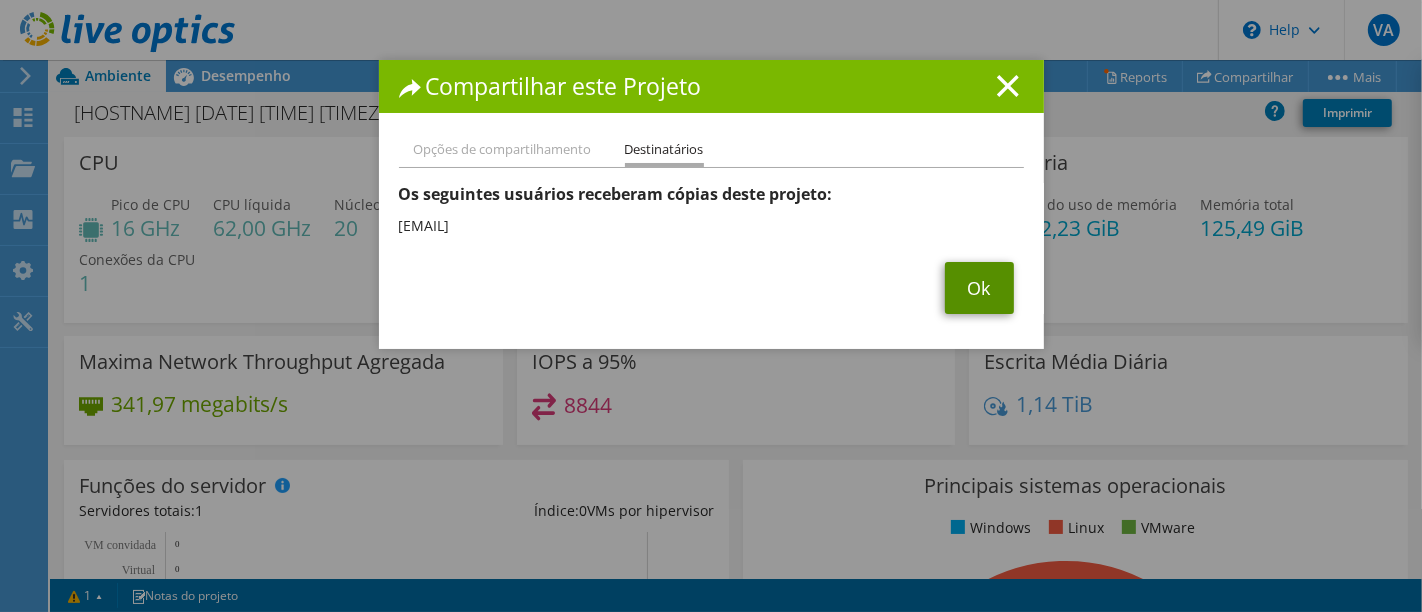 click on "Ok" at bounding box center (979, 288) 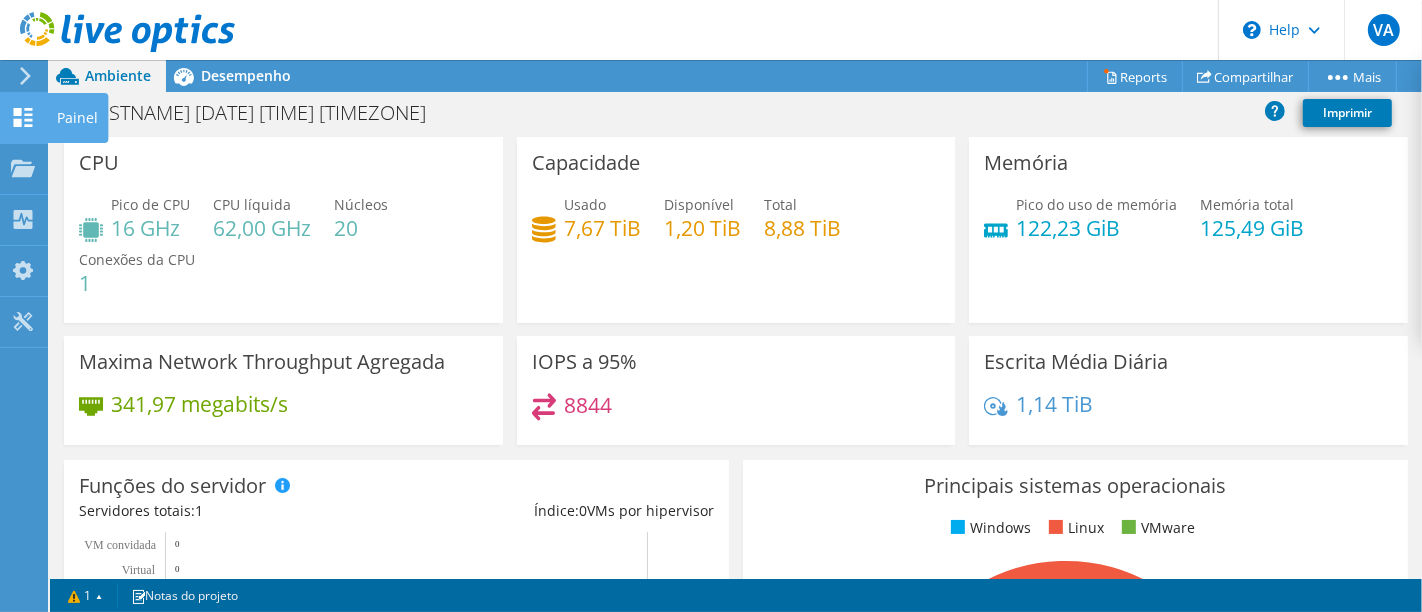 click on "Painel" at bounding box center (-66, 118) 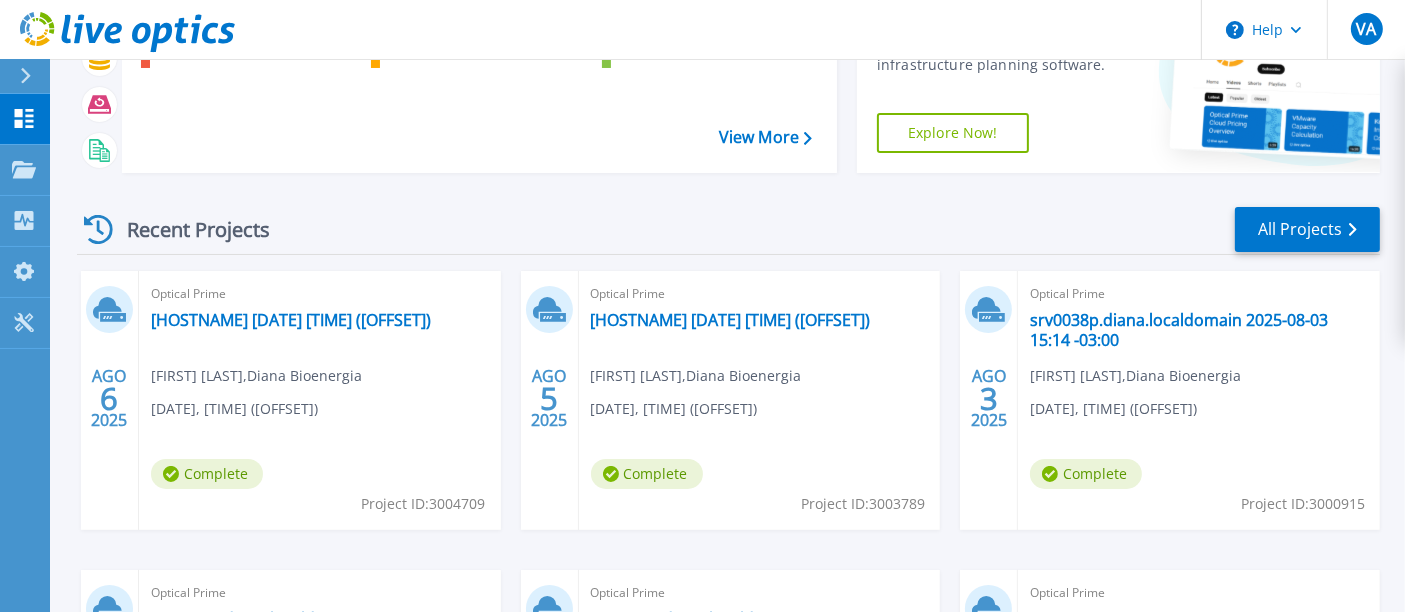 scroll, scrollTop: 162, scrollLeft: 0, axis: vertical 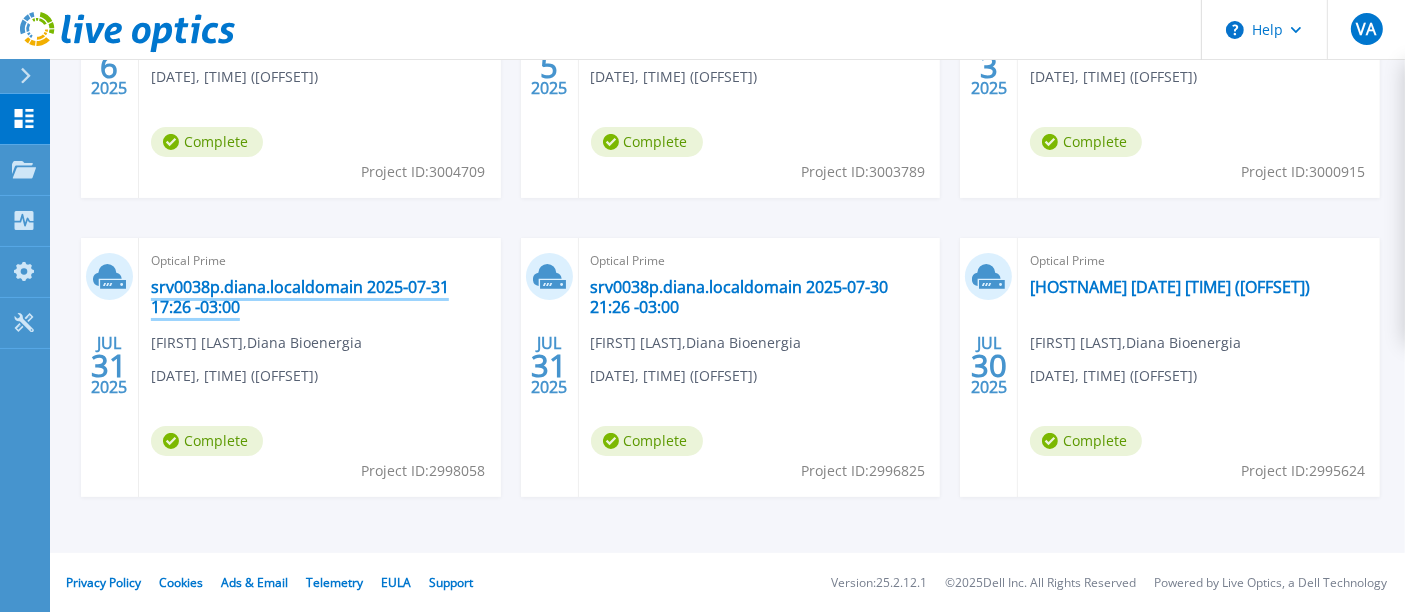 click on "srv0038p.diana.localdomain 2025-07-31 17:26 -03:00" at bounding box center (320, 297) 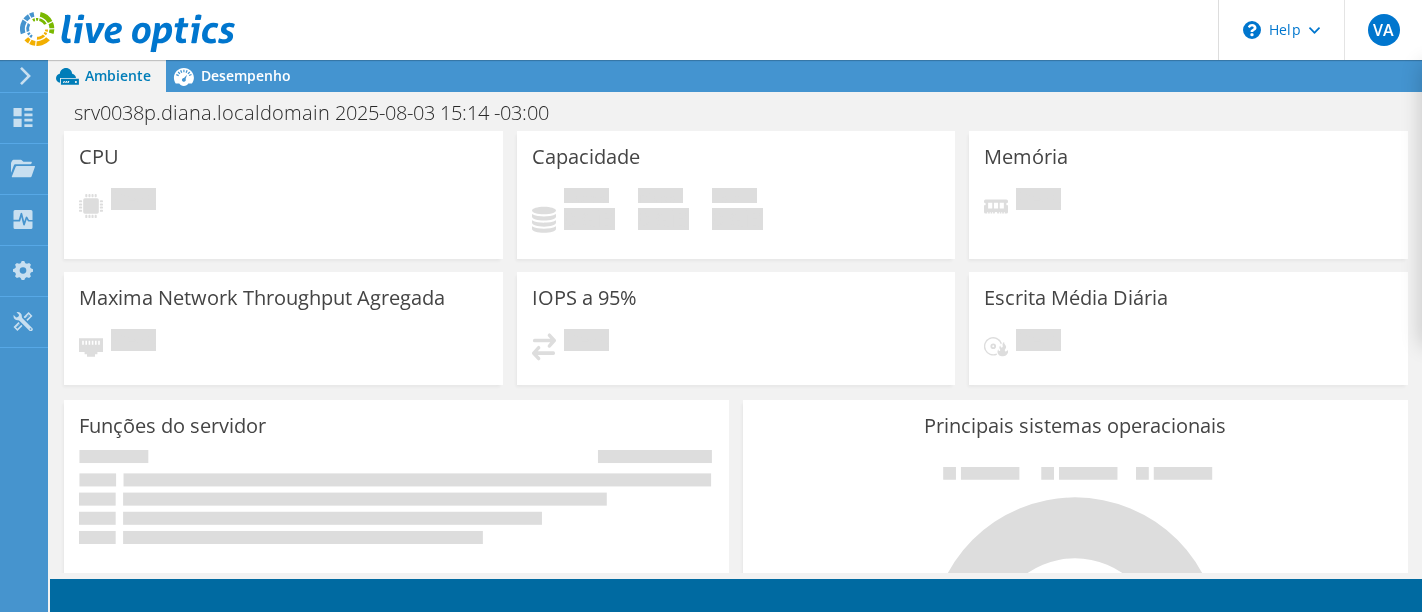 scroll, scrollTop: 0, scrollLeft: 0, axis: both 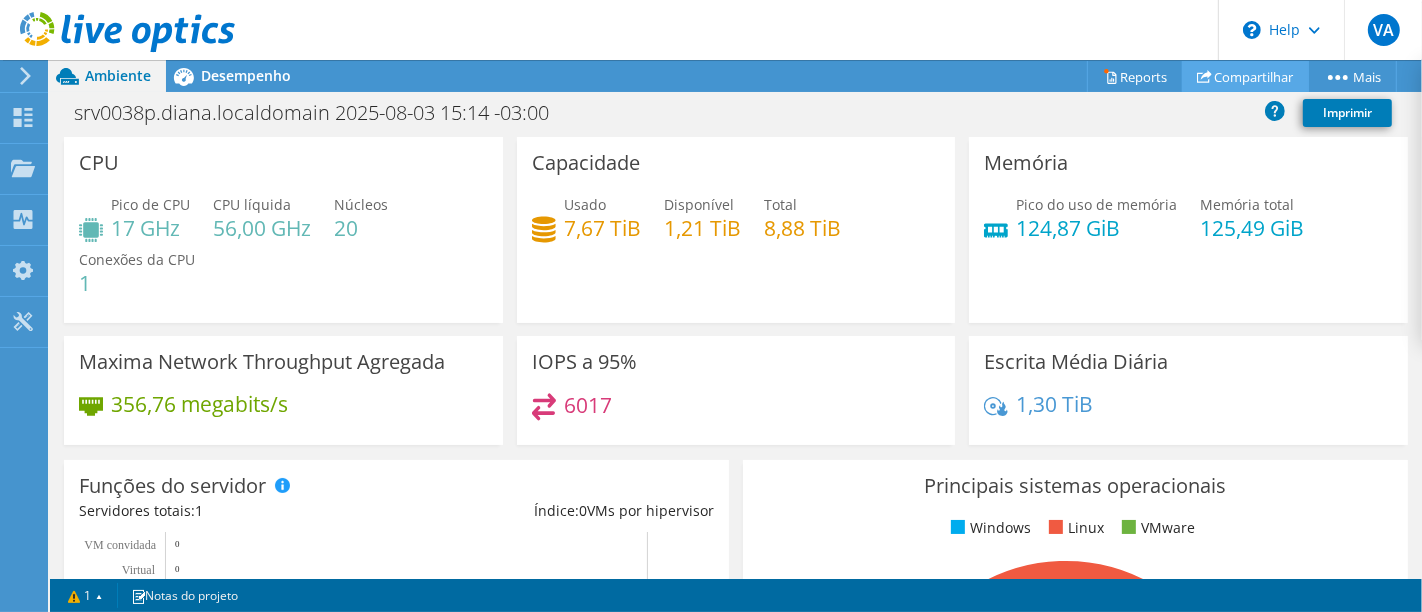 click on "Compartilhar" at bounding box center (1245, 76) 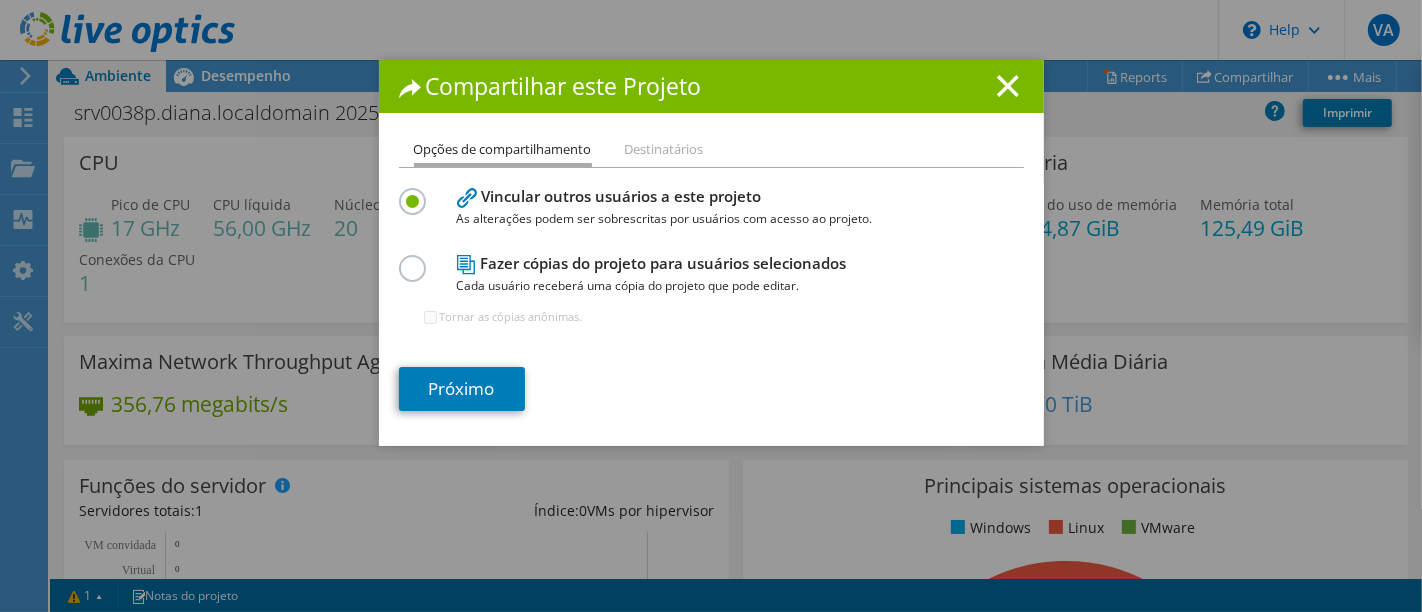 click on "Vincular outros usuários a este projeto
As alterações podem ser sobrescritas por usuários com acesso ao projeto.
Fazer cópias do projeto para usuários selecionados
Cada usuário receberá uma cópia do projeto que pode editar.
Tornar as cópias anônimas." at bounding box center [711, 265] 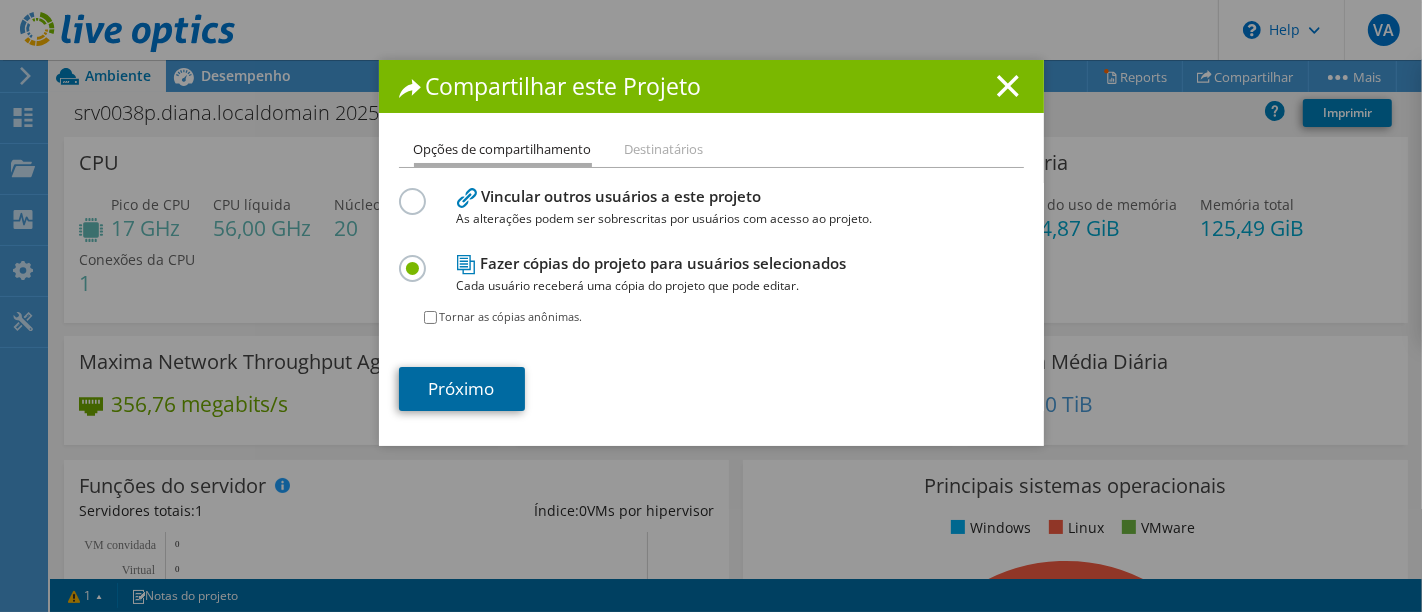 click on "Próximo" at bounding box center [462, 389] 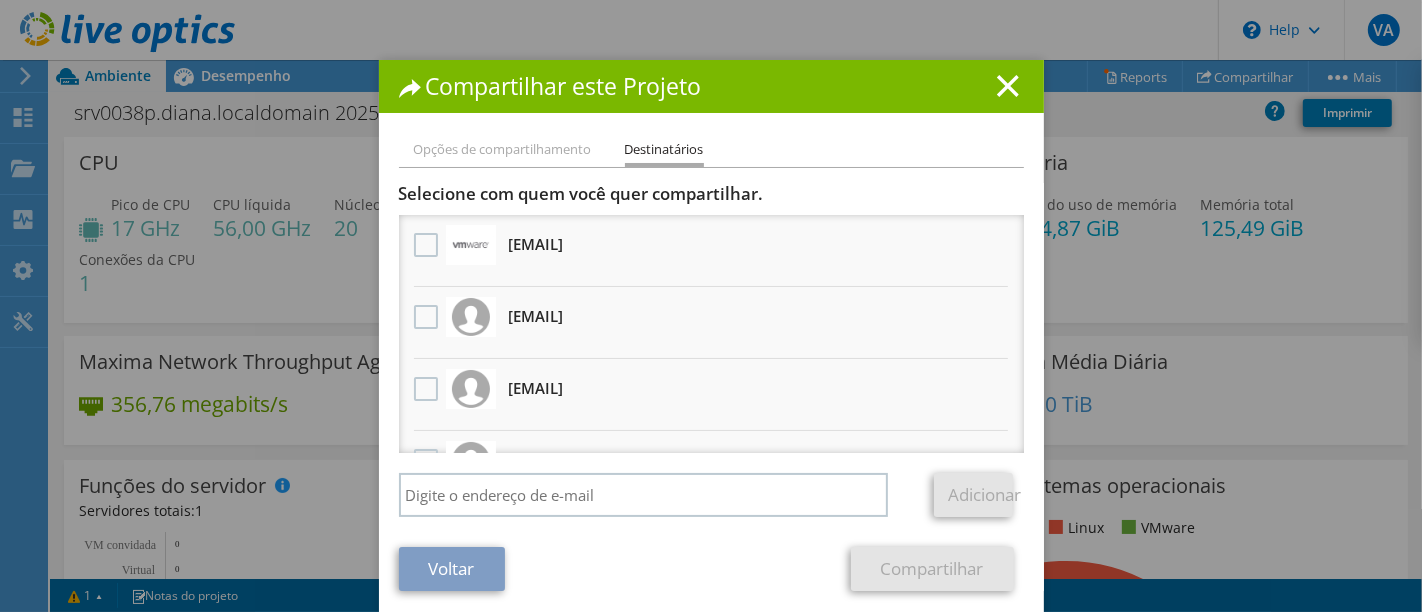 click on "luciano.medeiros@empower.com.br
Receberá uma cópia anônima" at bounding box center [536, 316] 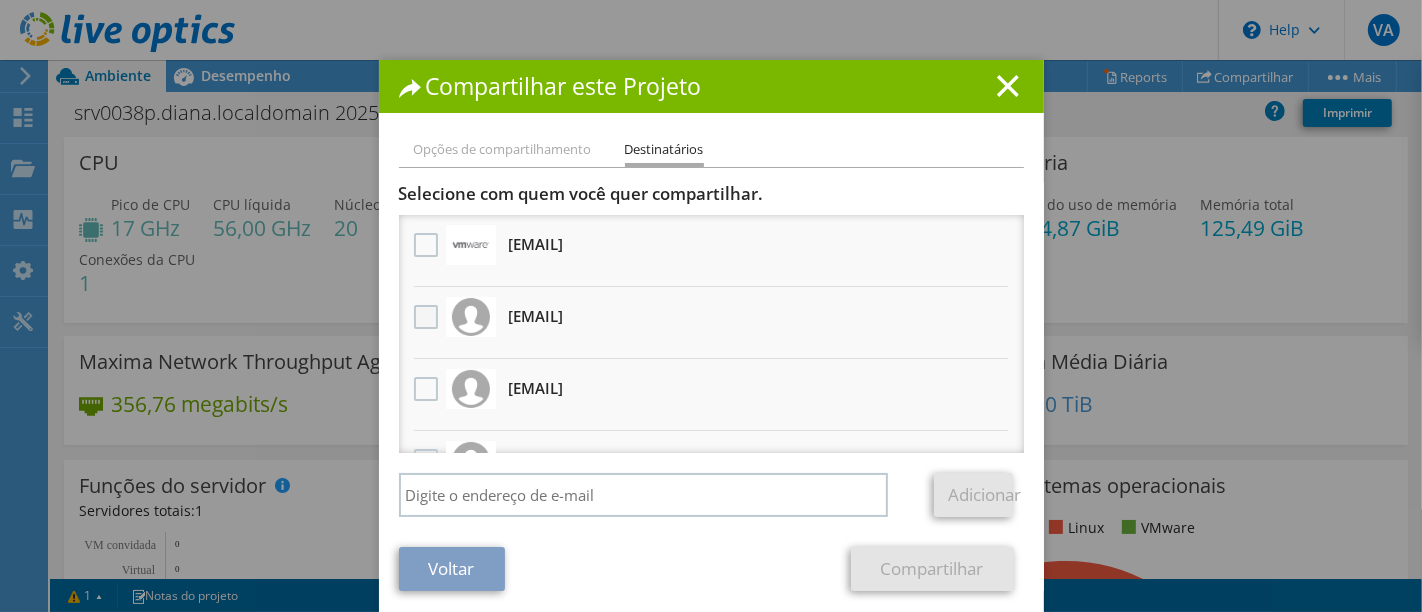 click at bounding box center (428, 317) 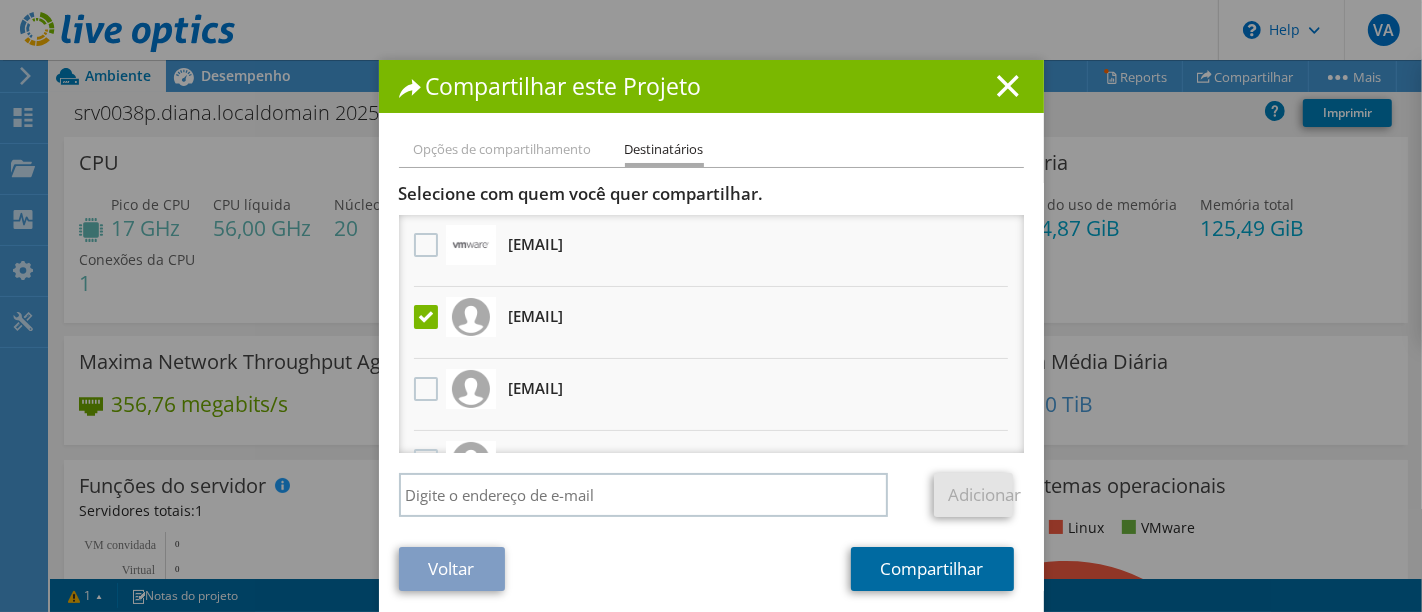 click on "Compartilhar" at bounding box center [932, 569] 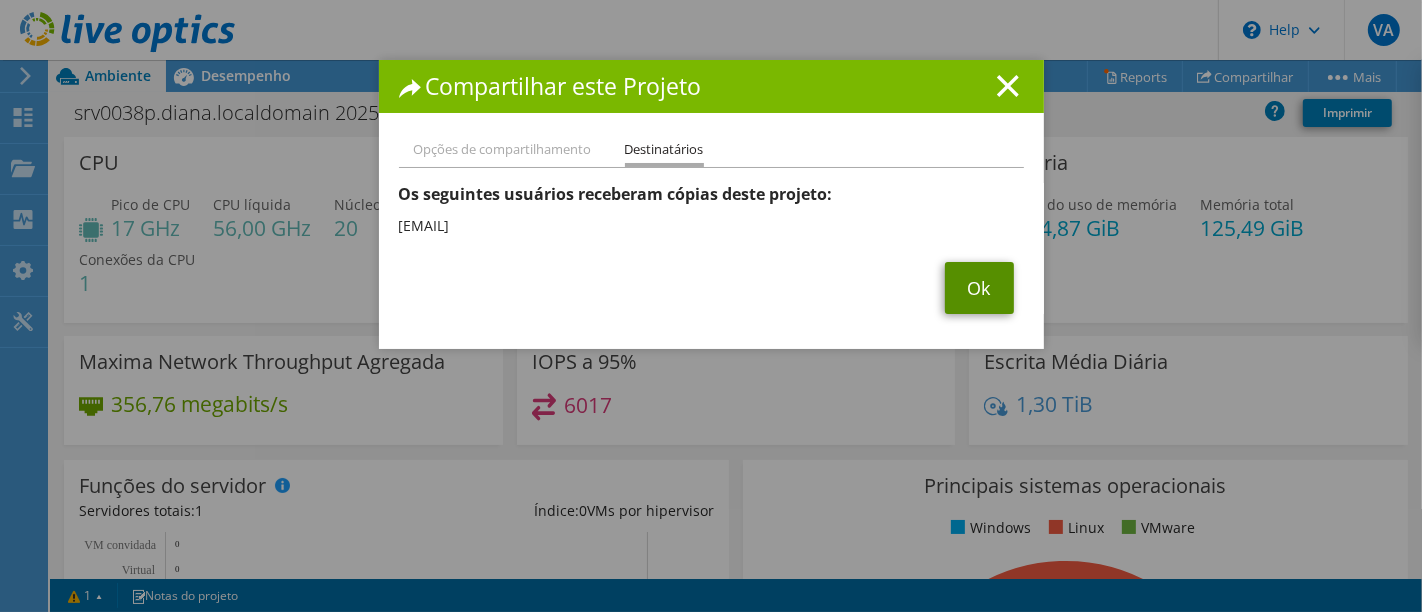 click on "Ok" at bounding box center (979, 288) 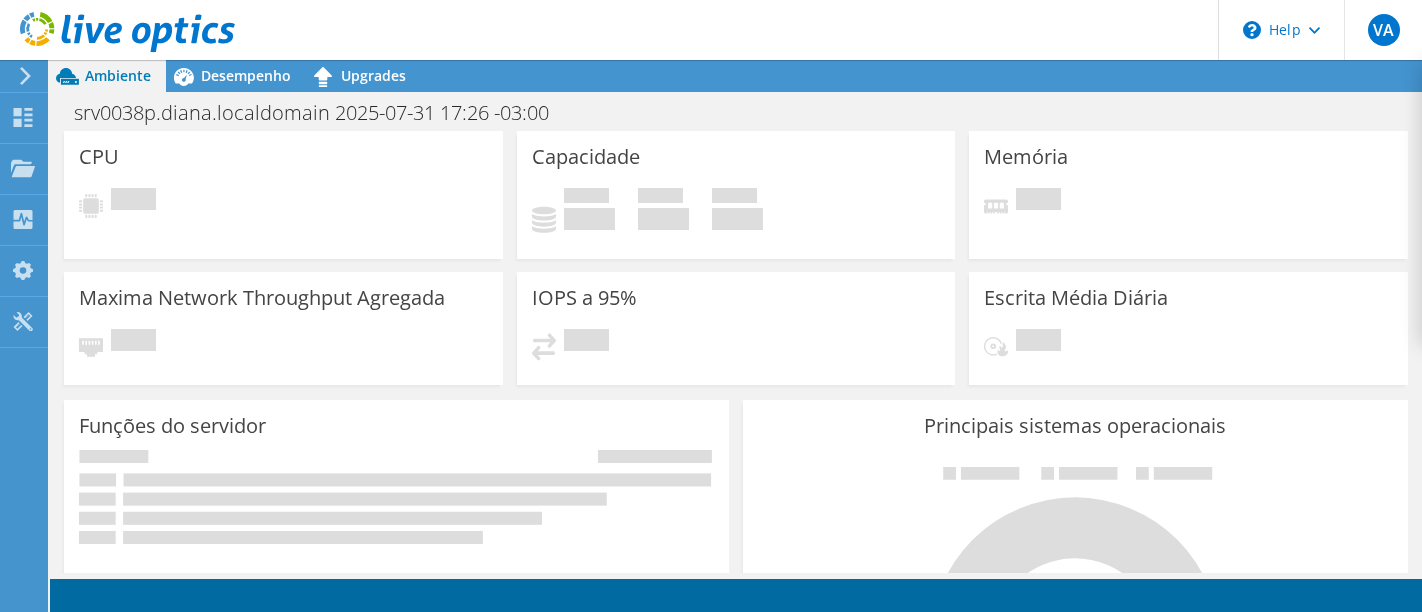 scroll, scrollTop: 0, scrollLeft: 0, axis: both 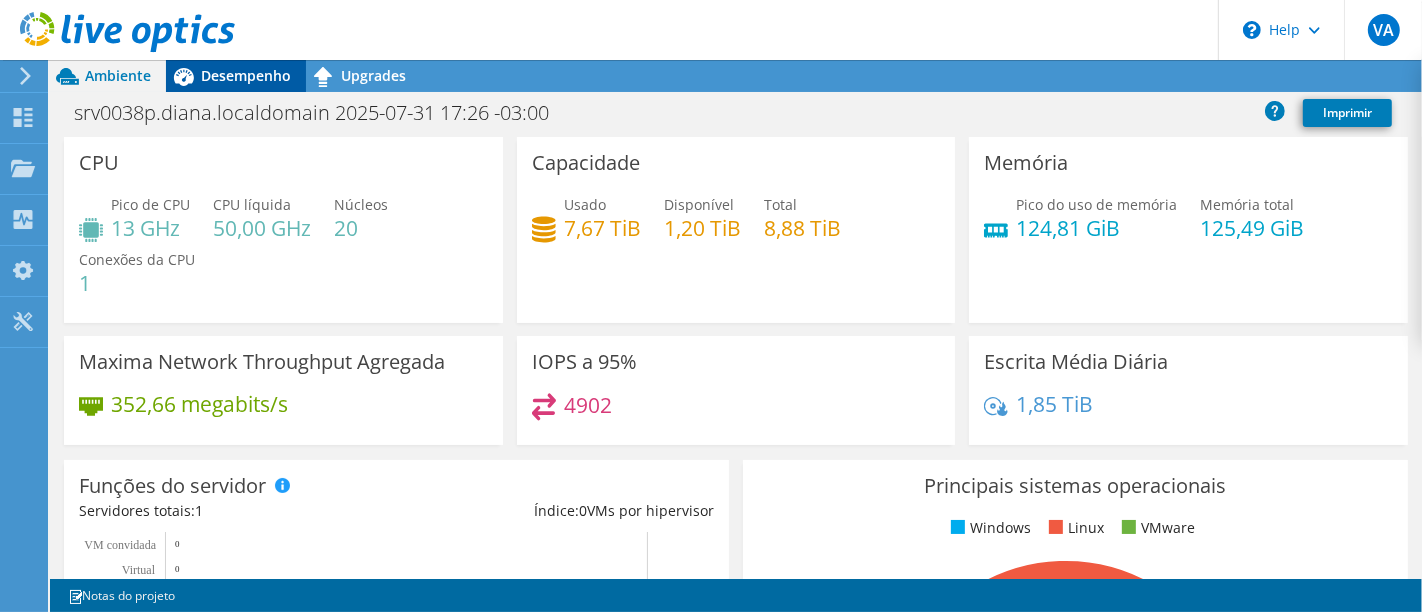 click on "Desempenho" at bounding box center (246, 75) 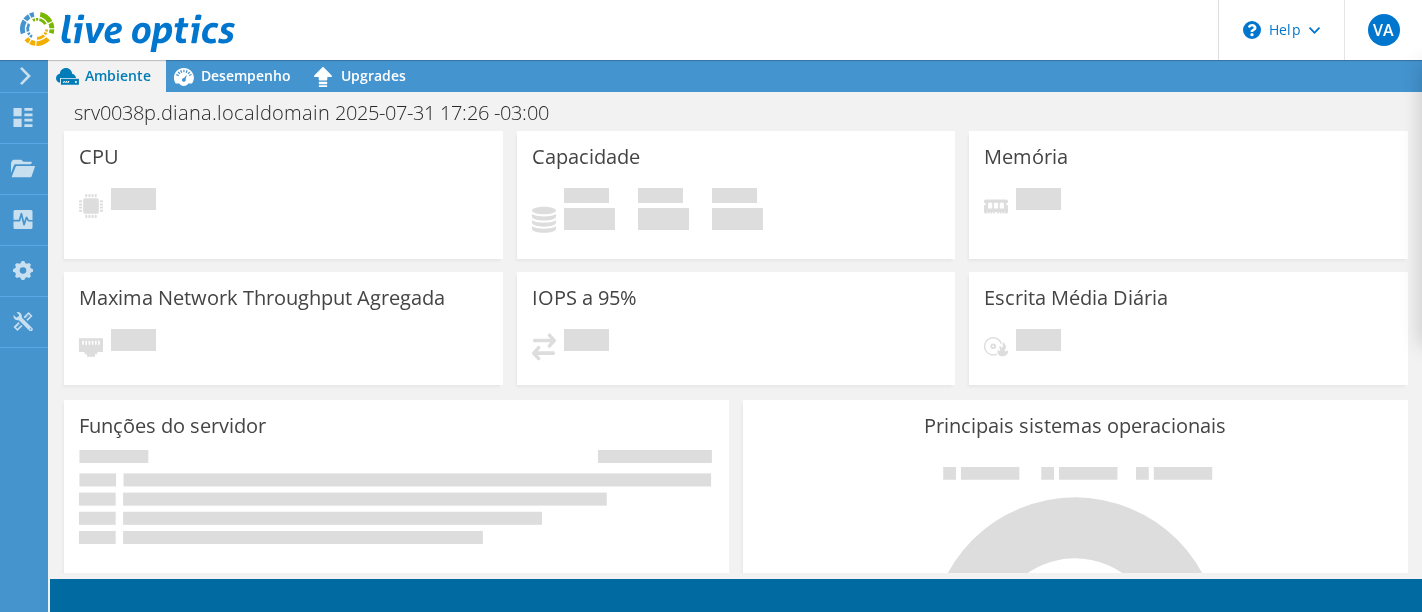 scroll, scrollTop: 0, scrollLeft: 0, axis: both 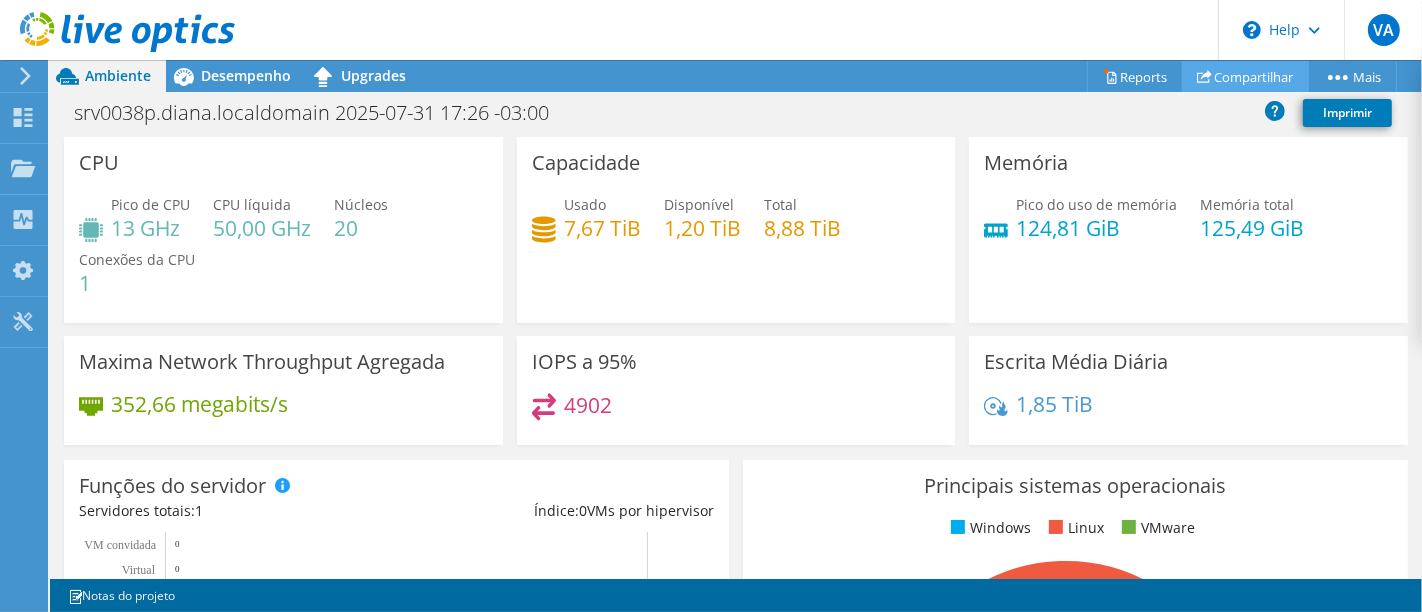 click on "Compartilhar" at bounding box center (1245, 76) 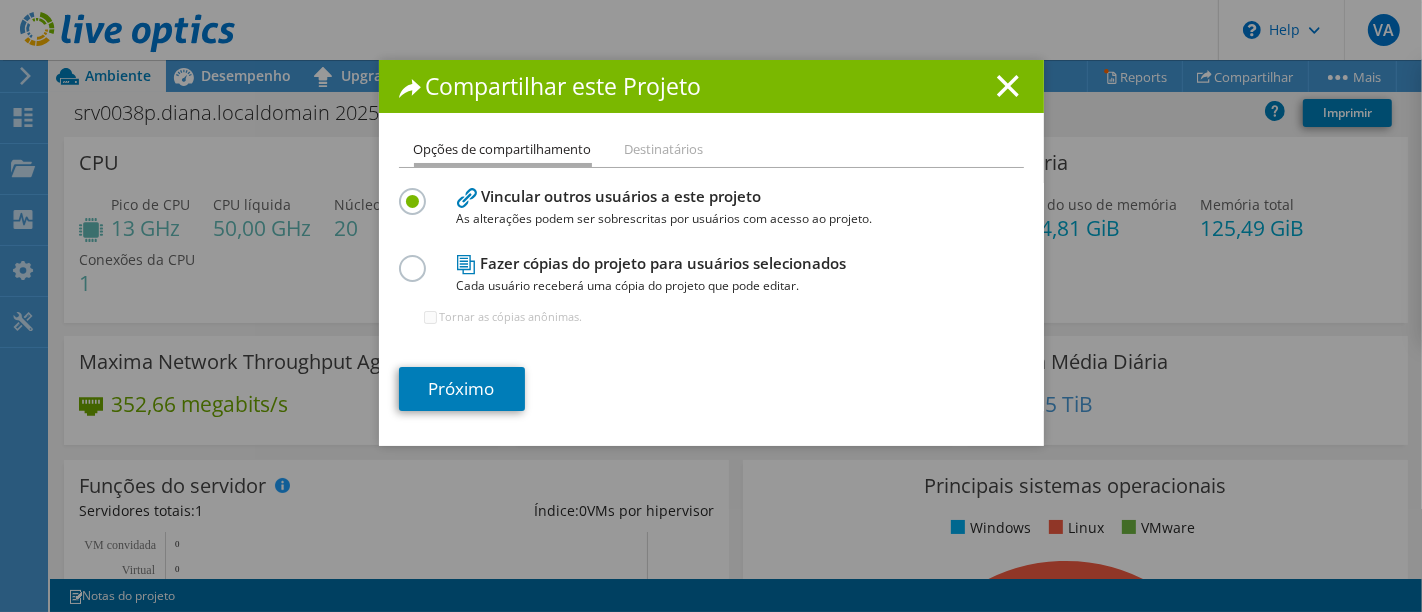 click at bounding box center [416, 257] 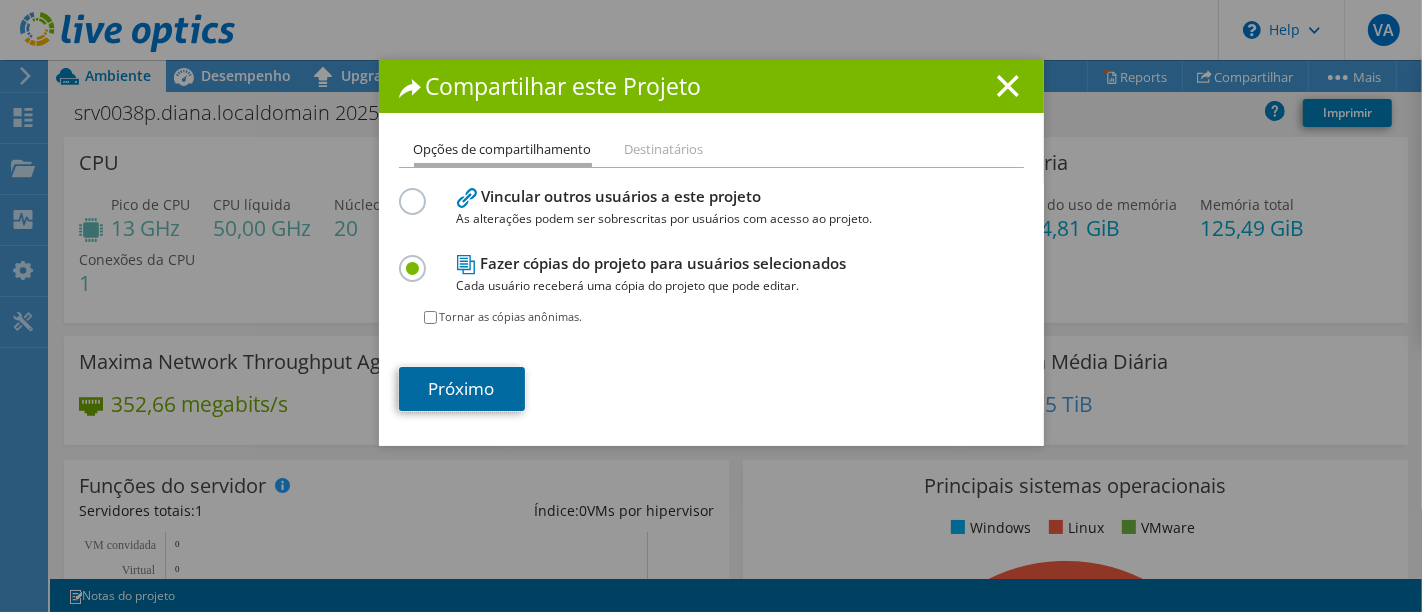 click on "Próximo" at bounding box center [462, 389] 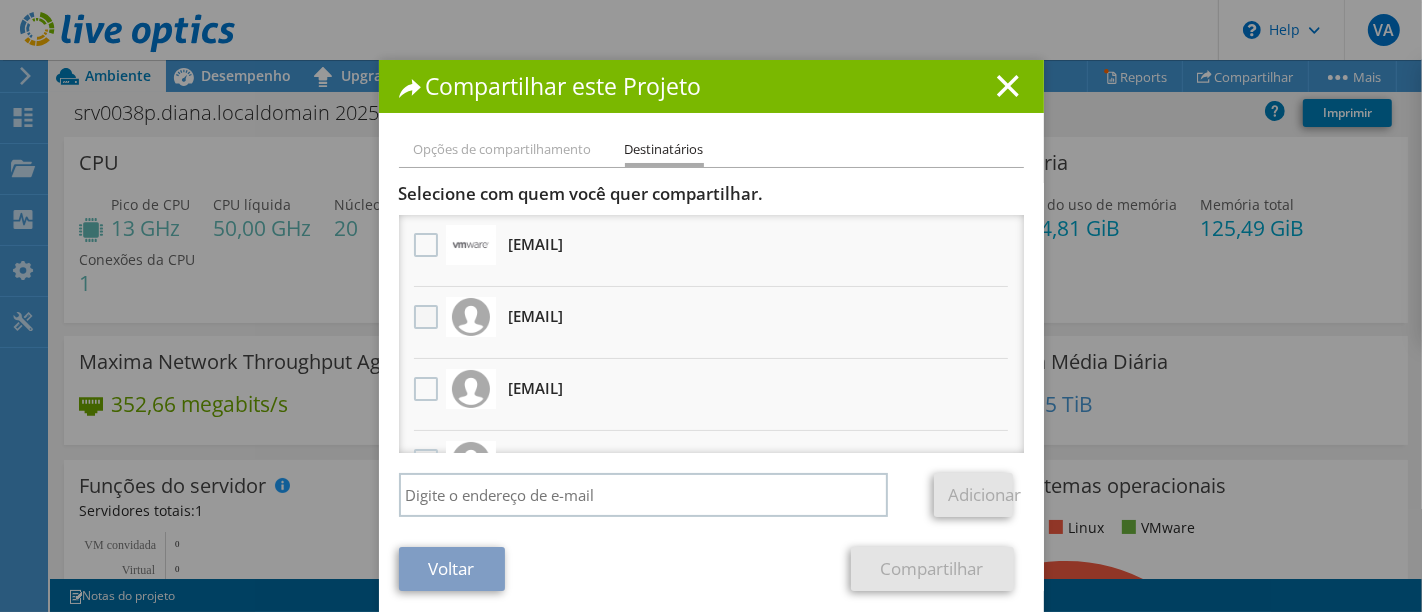 click at bounding box center [428, 317] 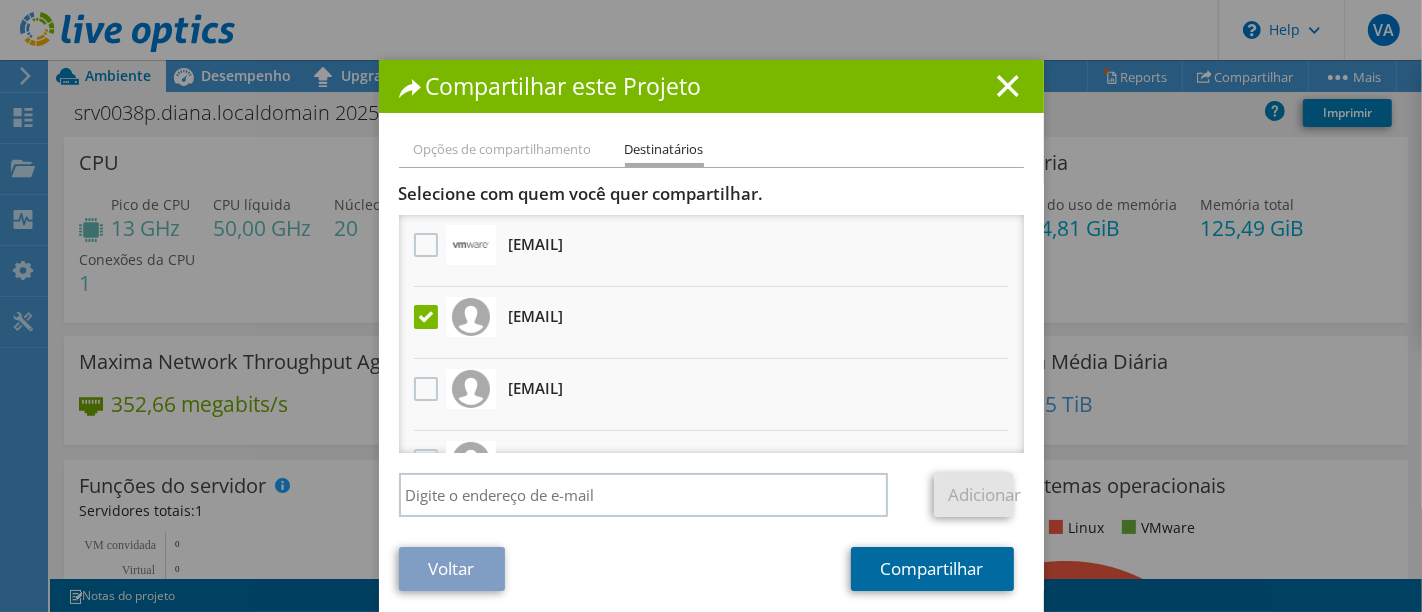 click on "Compartilhar" at bounding box center (932, 569) 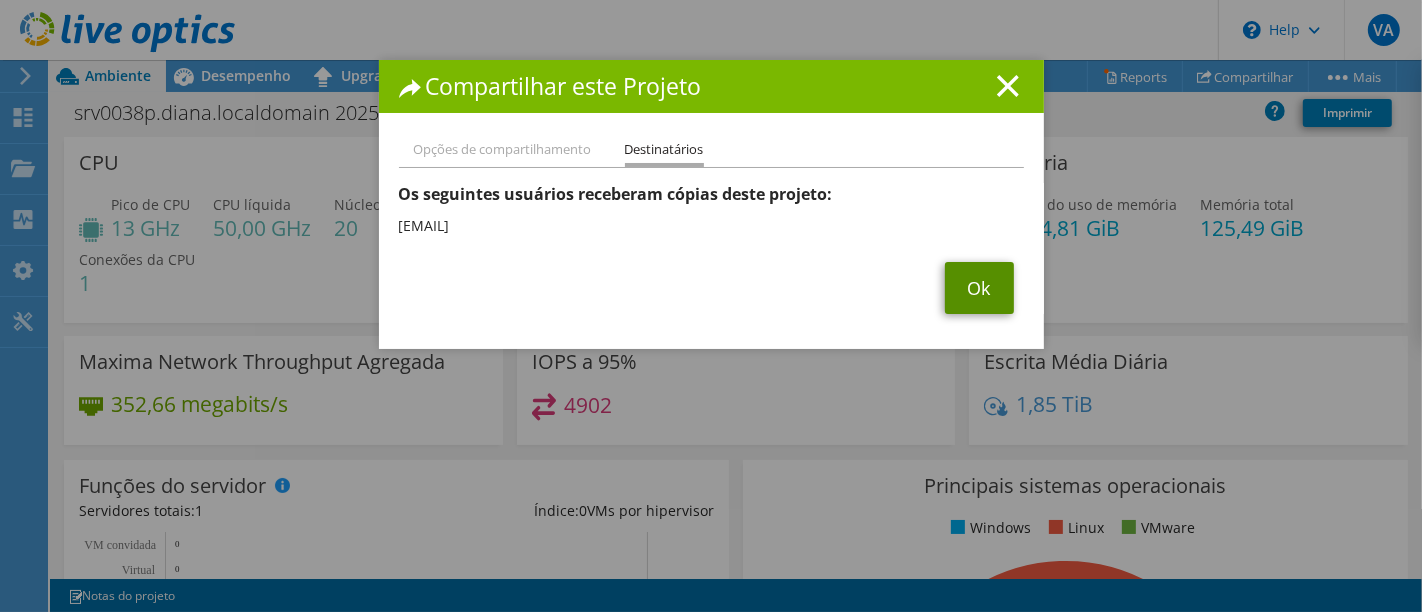click on "Ok" at bounding box center (979, 288) 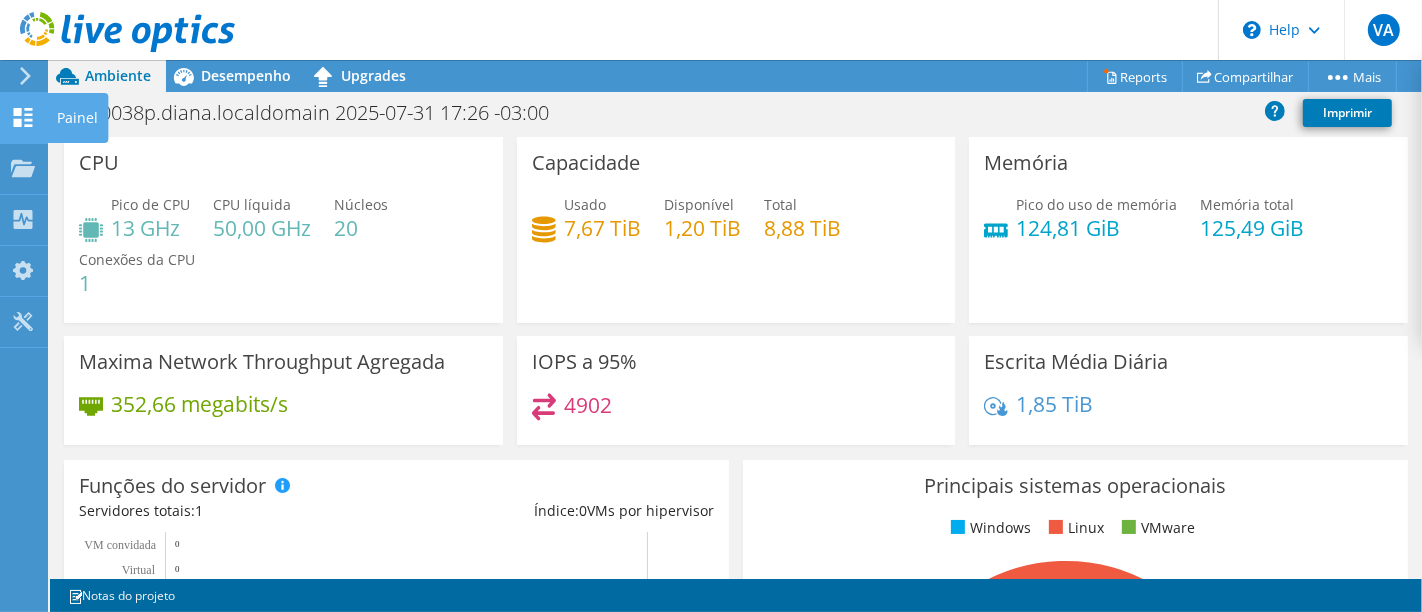 click on "Painel" at bounding box center [77, 118] 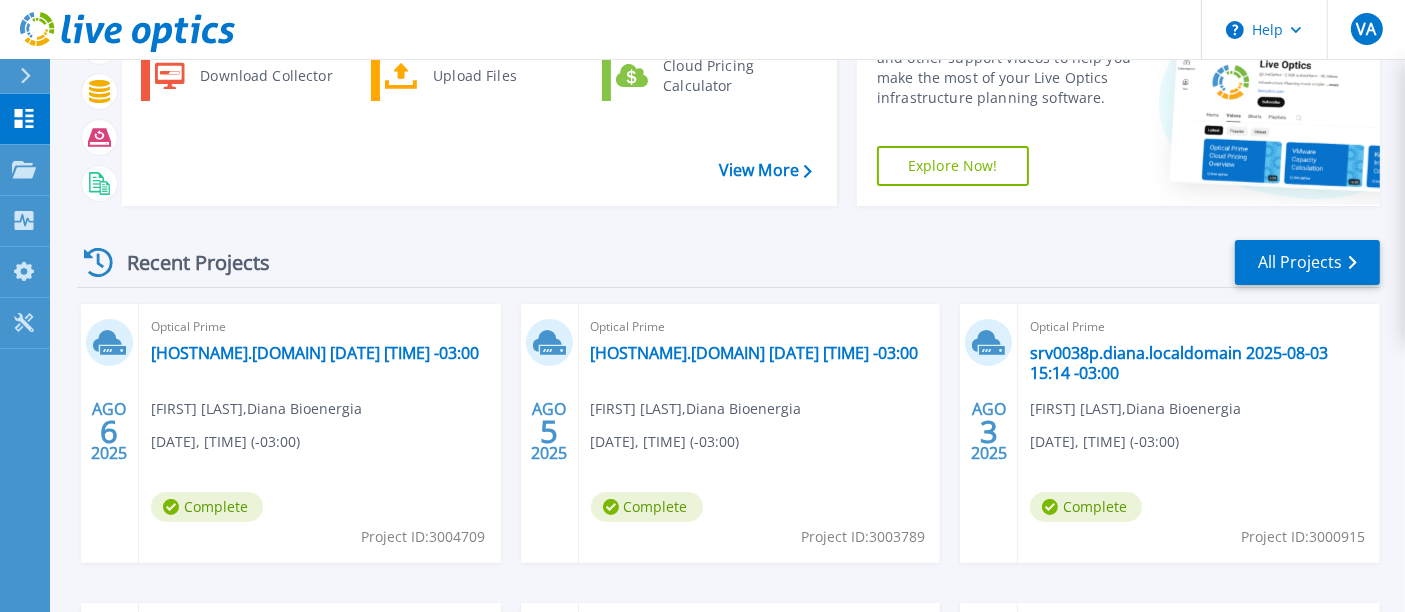 scroll, scrollTop: 162, scrollLeft: 0, axis: vertical 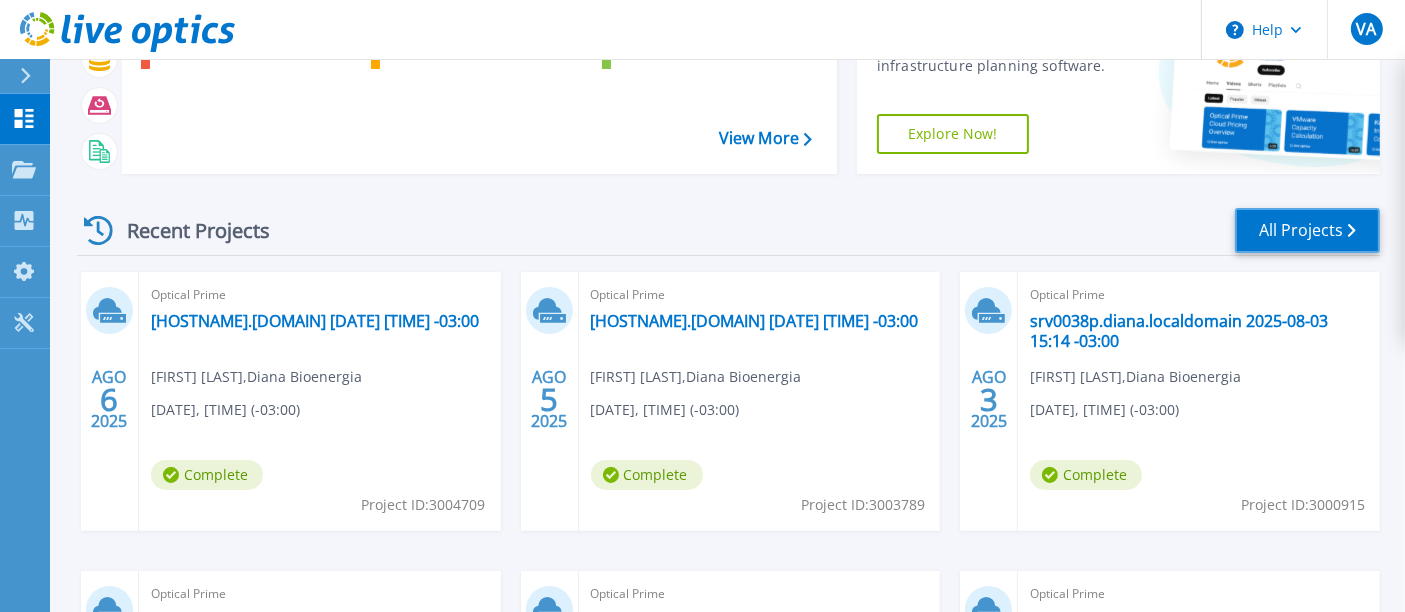 click on "All Projects" at bounding box center (1307, 230) 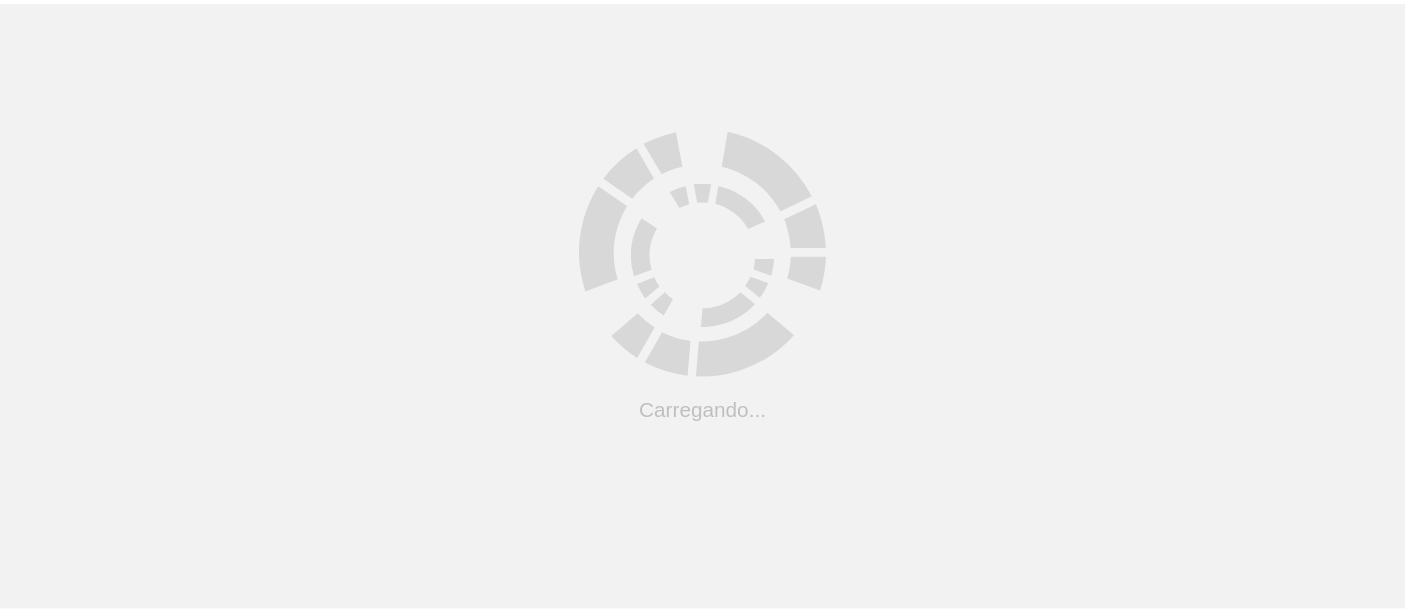 scroll, scrollTop: 0, scrollLeft: 0, axis: both 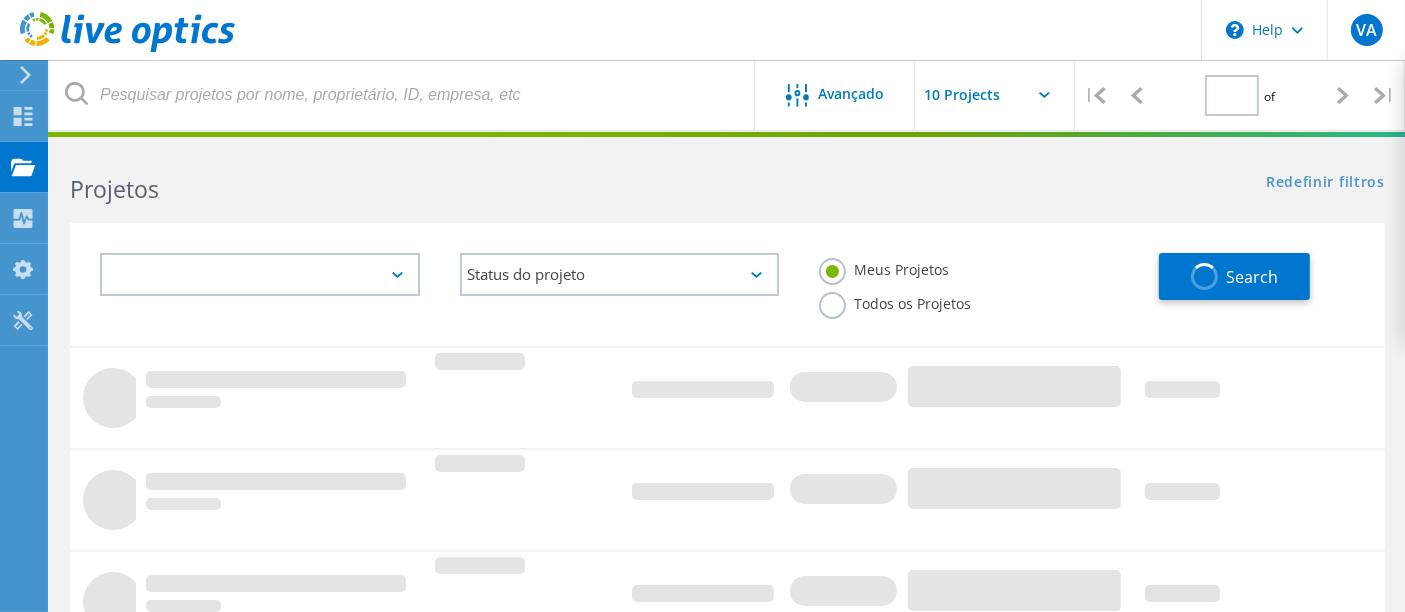 type on "1" 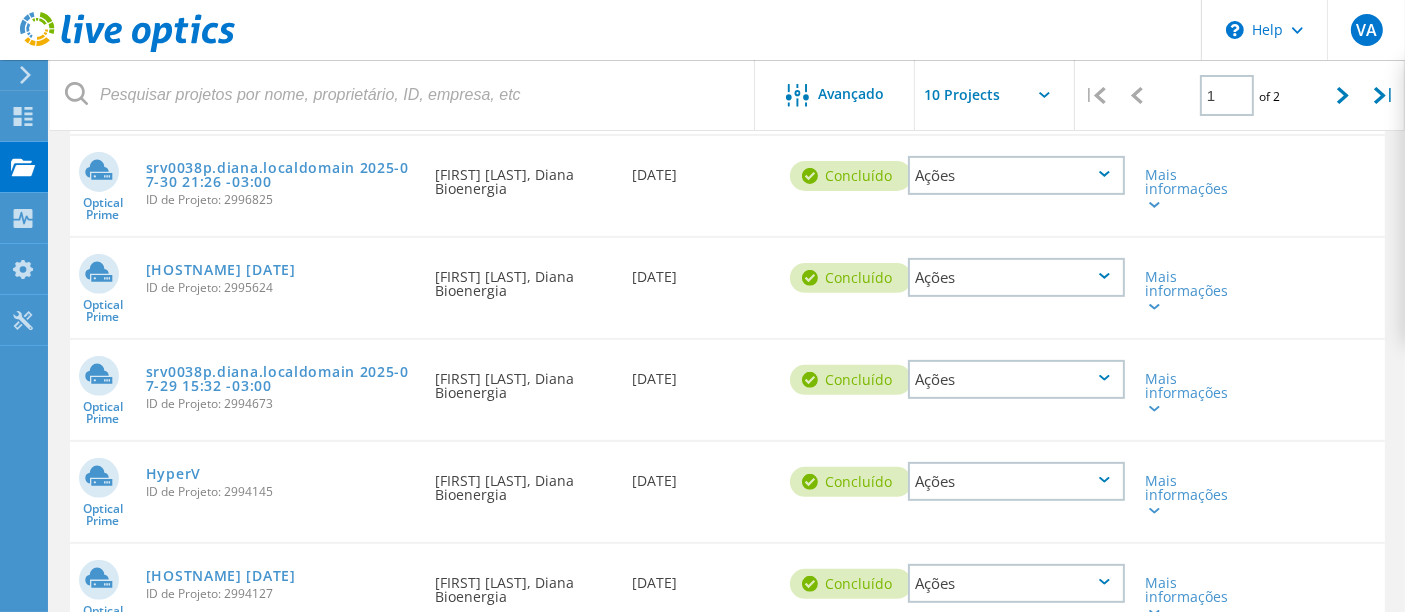 scroll, scrollTop: 555, scrollLeft: 0, axis: vertical 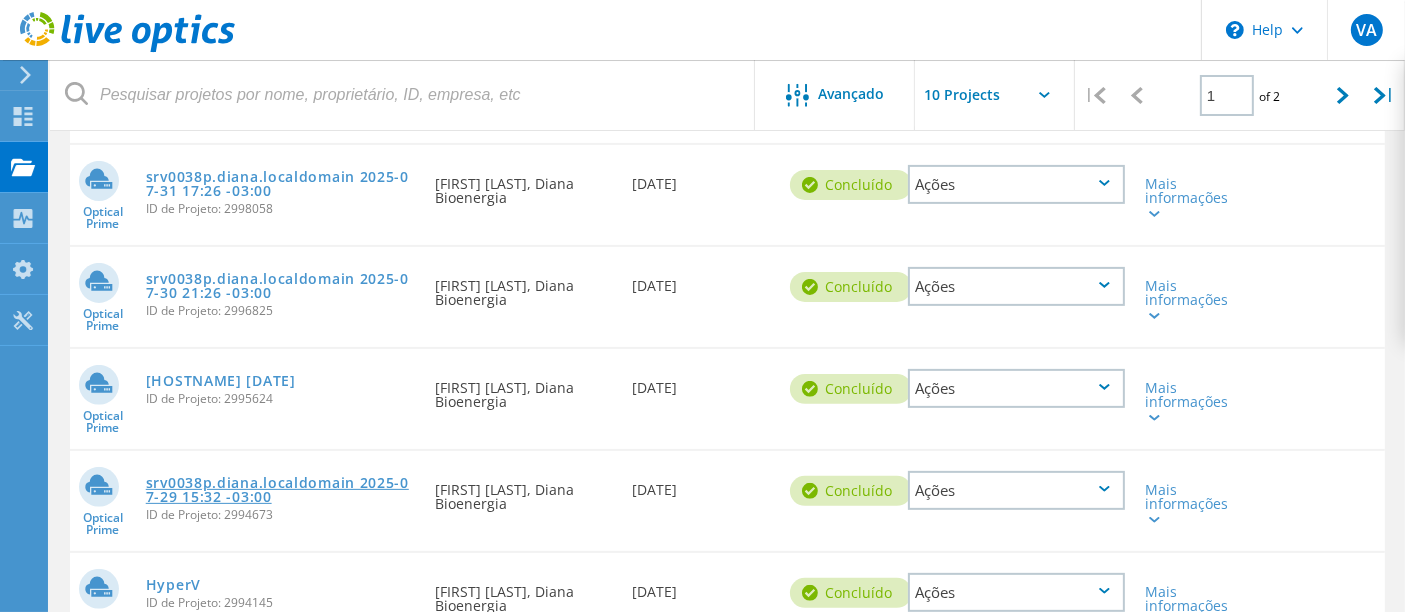 click on "srv0038p.diana.localdomain 2025-07-29 15:32 -03:00" 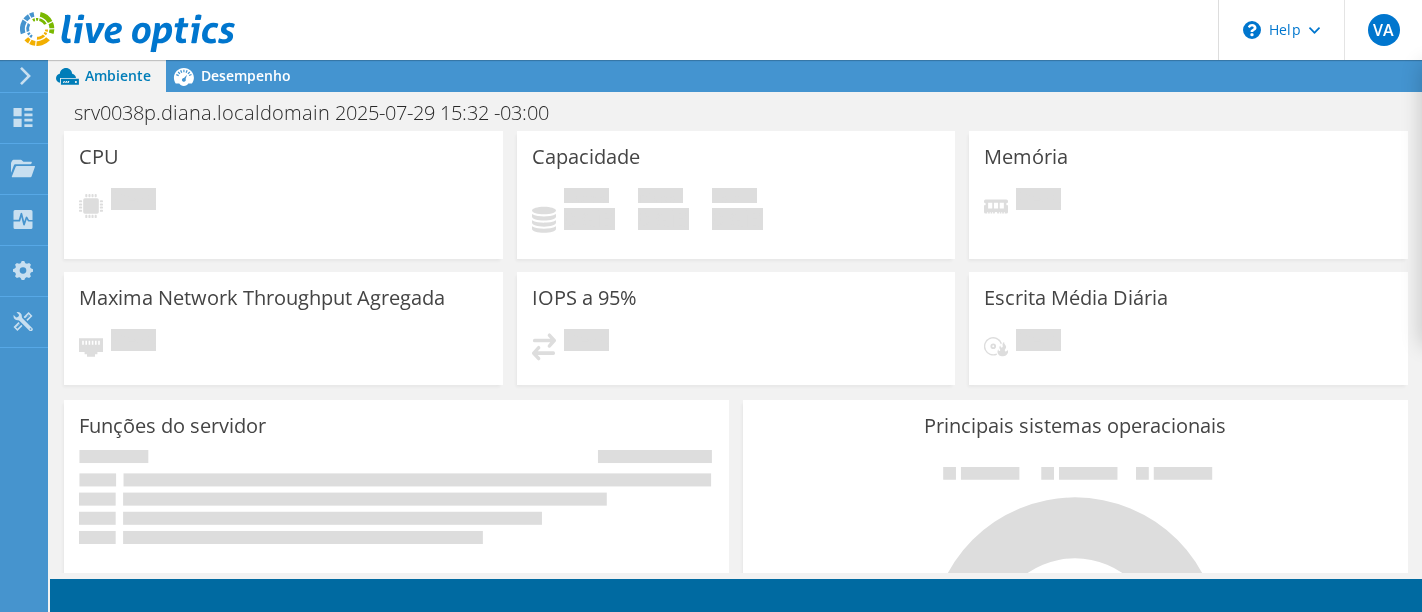 scroll, scrollTop: 0, scrollLeft: 0, axis: both 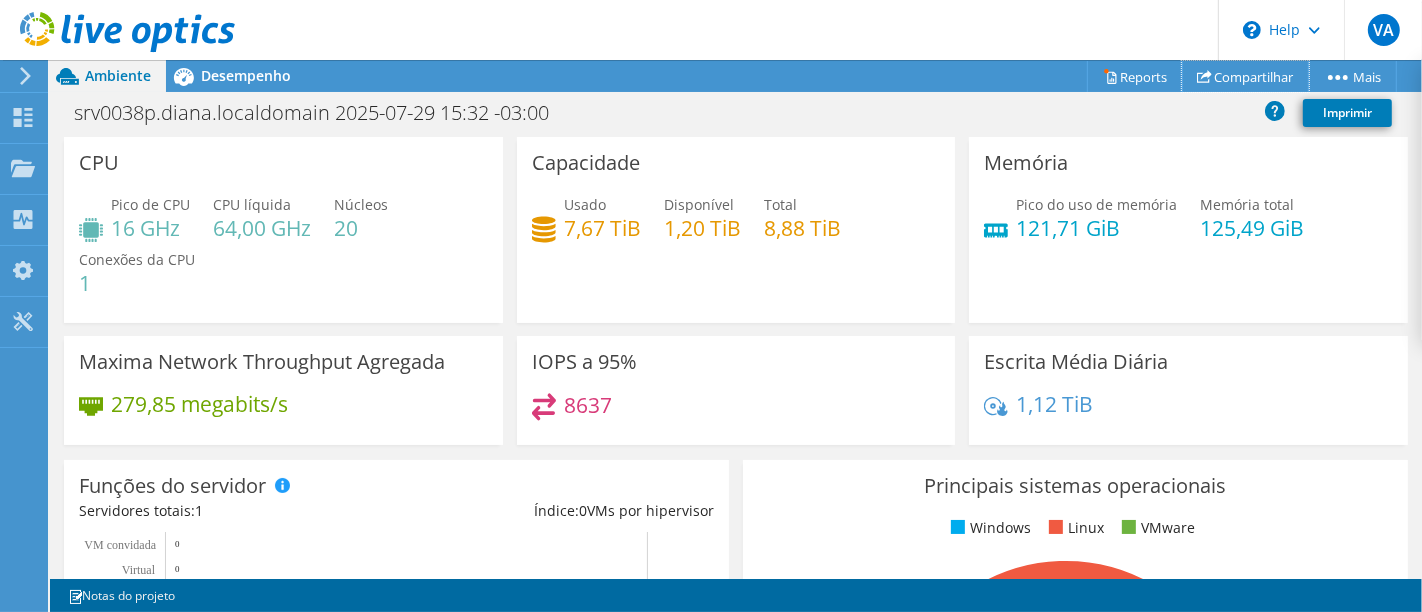 click on "Compartilhar" at bounding box center (1245, 76) 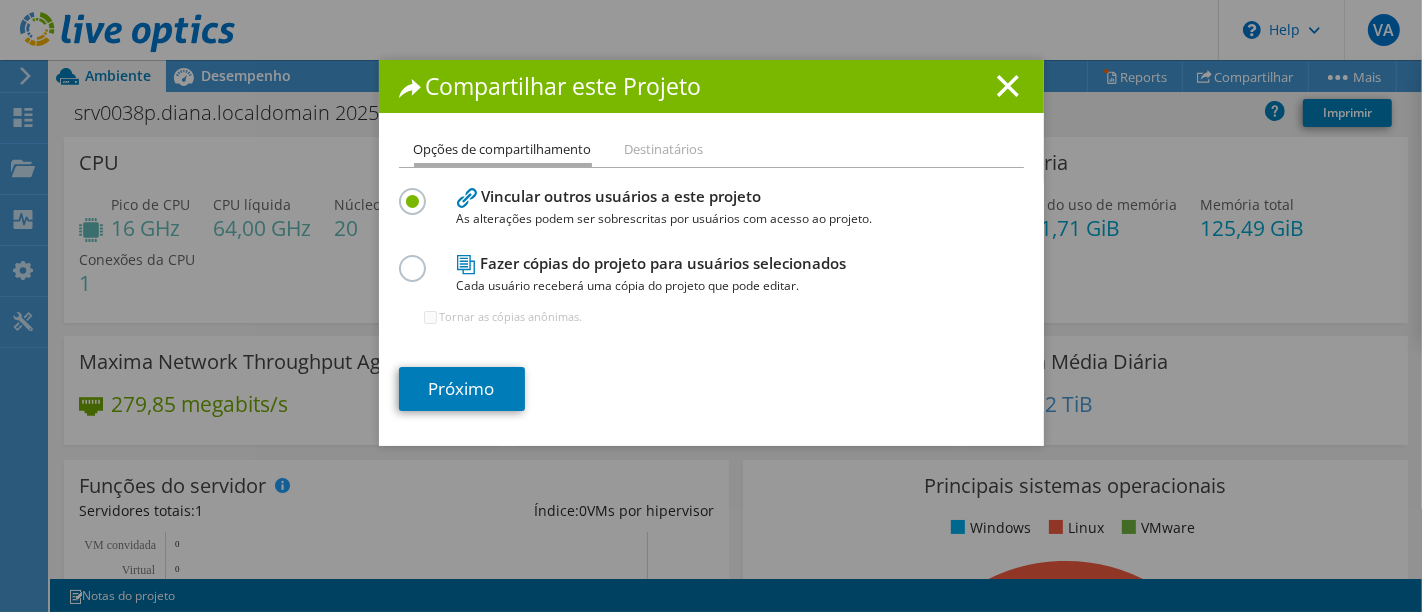 click on "Fazer cópias do projeto para usuários selecionados
Cada usuário receberá uma cópia do projeto que pode editar." at bounding box center (707, 274) 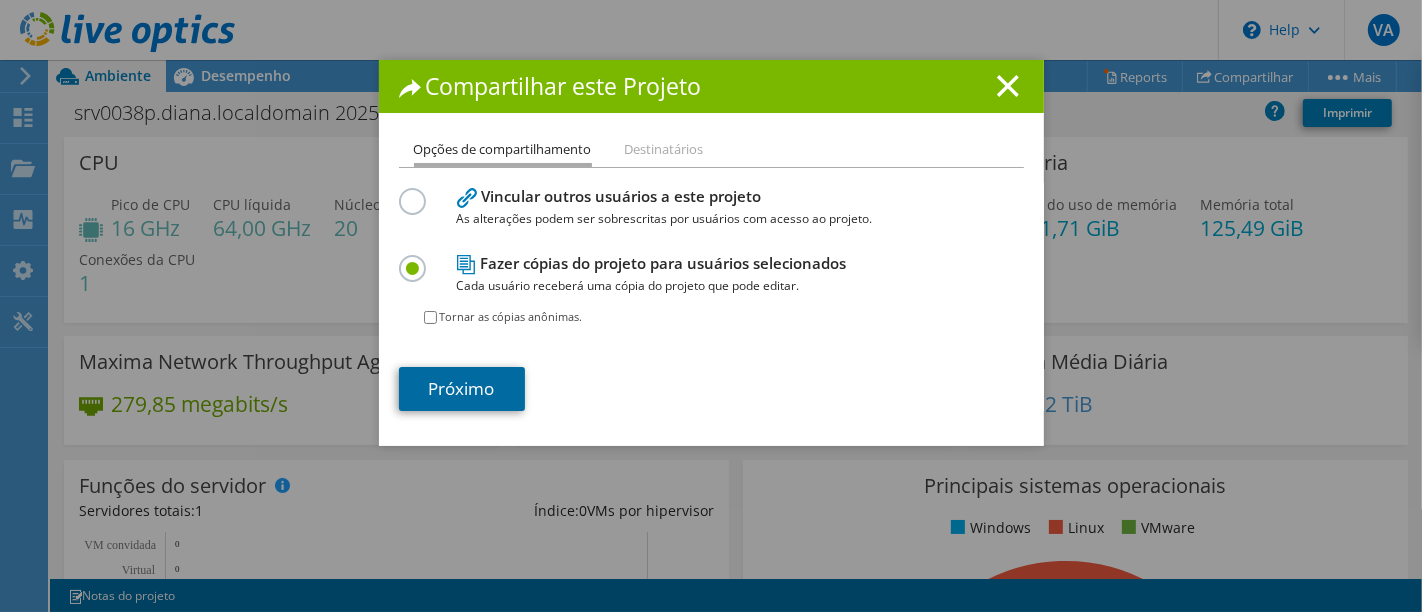 click on "Próximo" at bounding box center [462, 389] 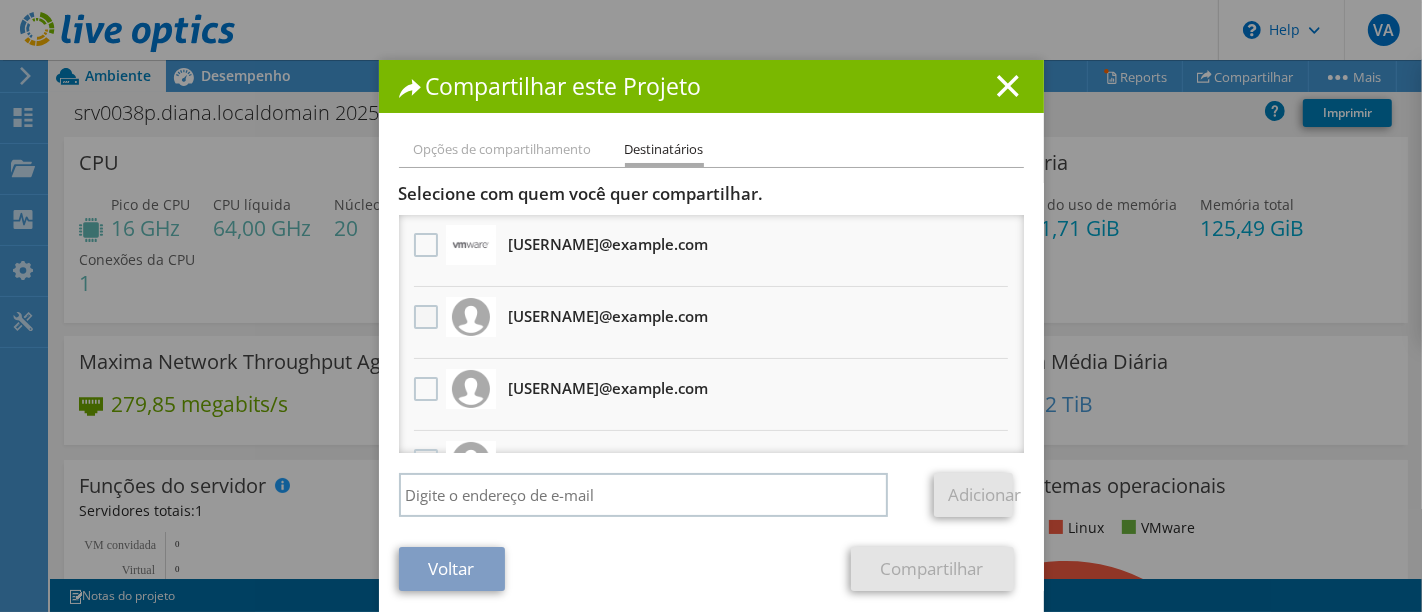 click at bounding box center [428, 317] 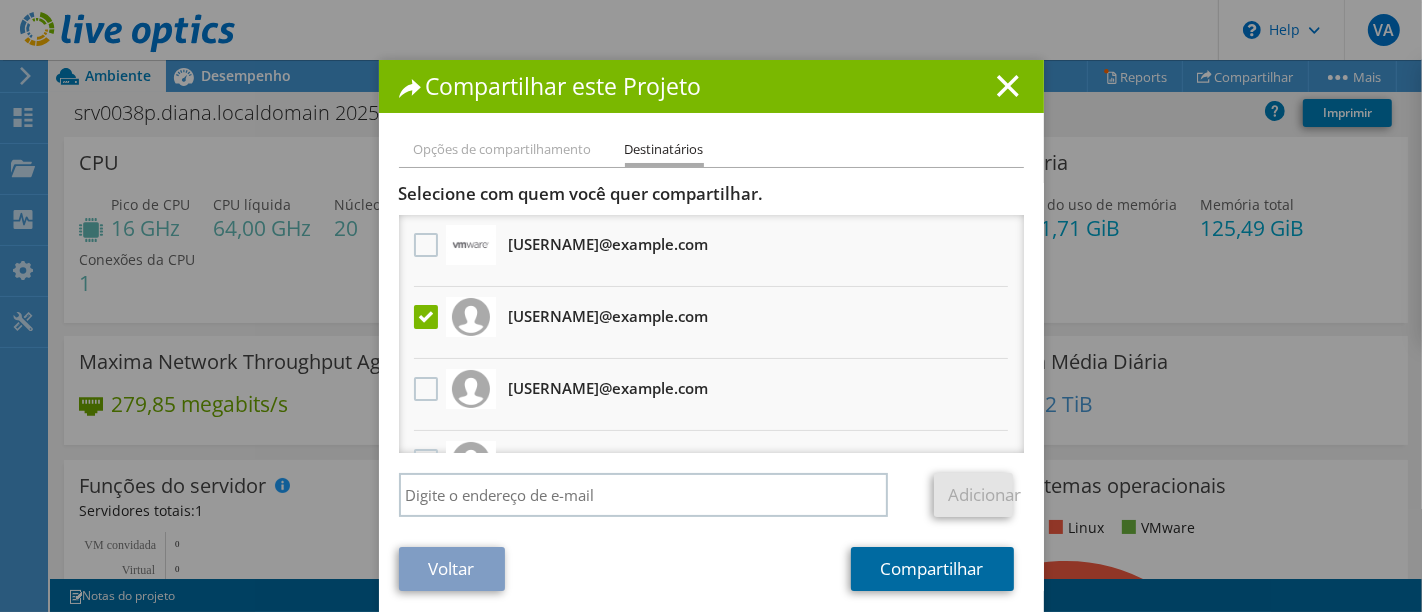 click on "Compartilhar" at bounding box center [932, 569] 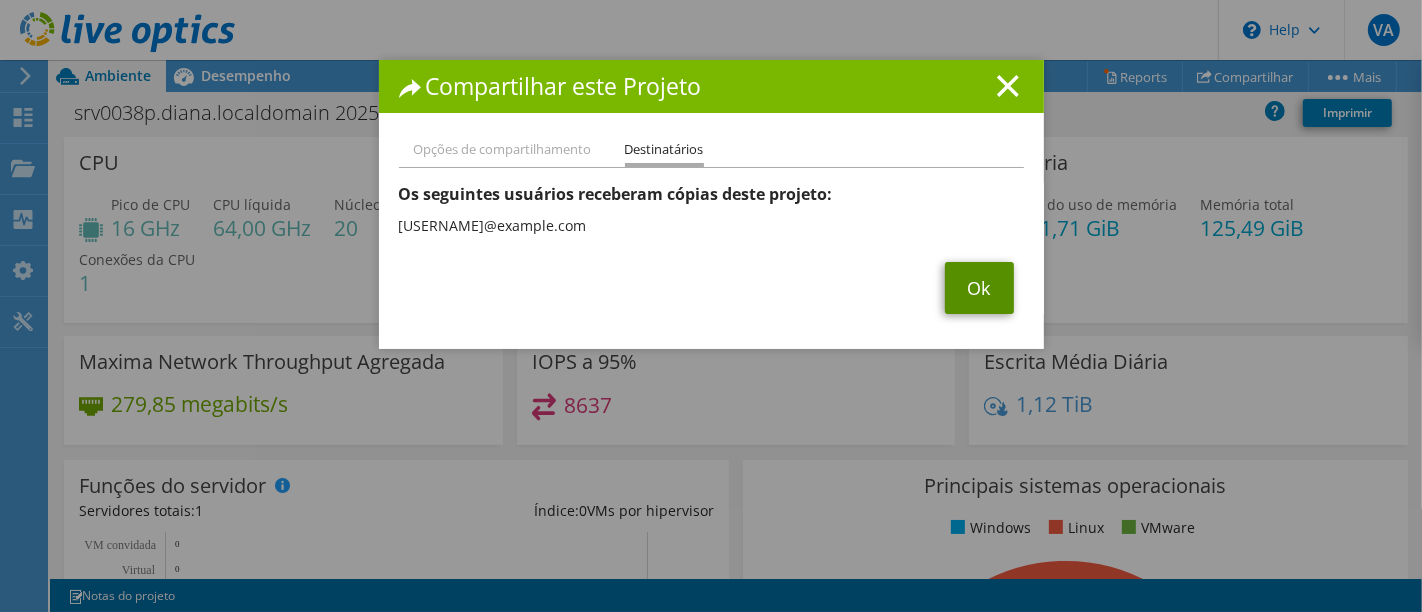 click on "Ok" at bounding box center [979, 288] 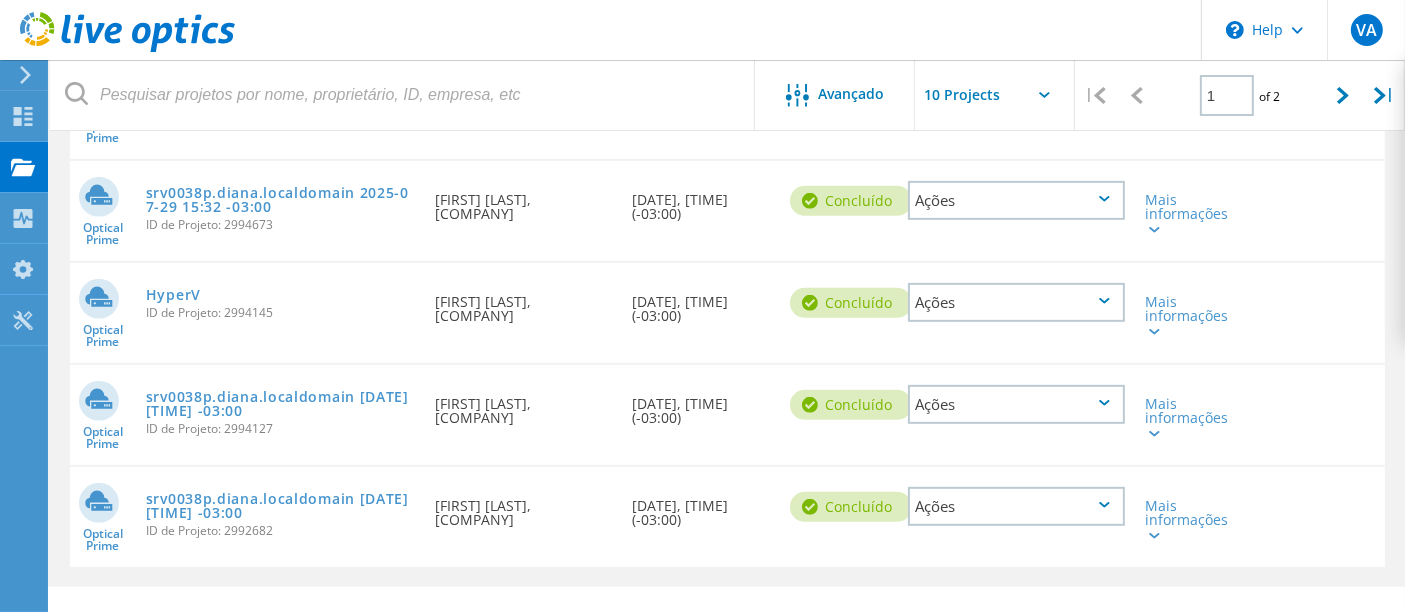 scroll, scrollTop: 848, scrollLeft: 0, axis: vertical 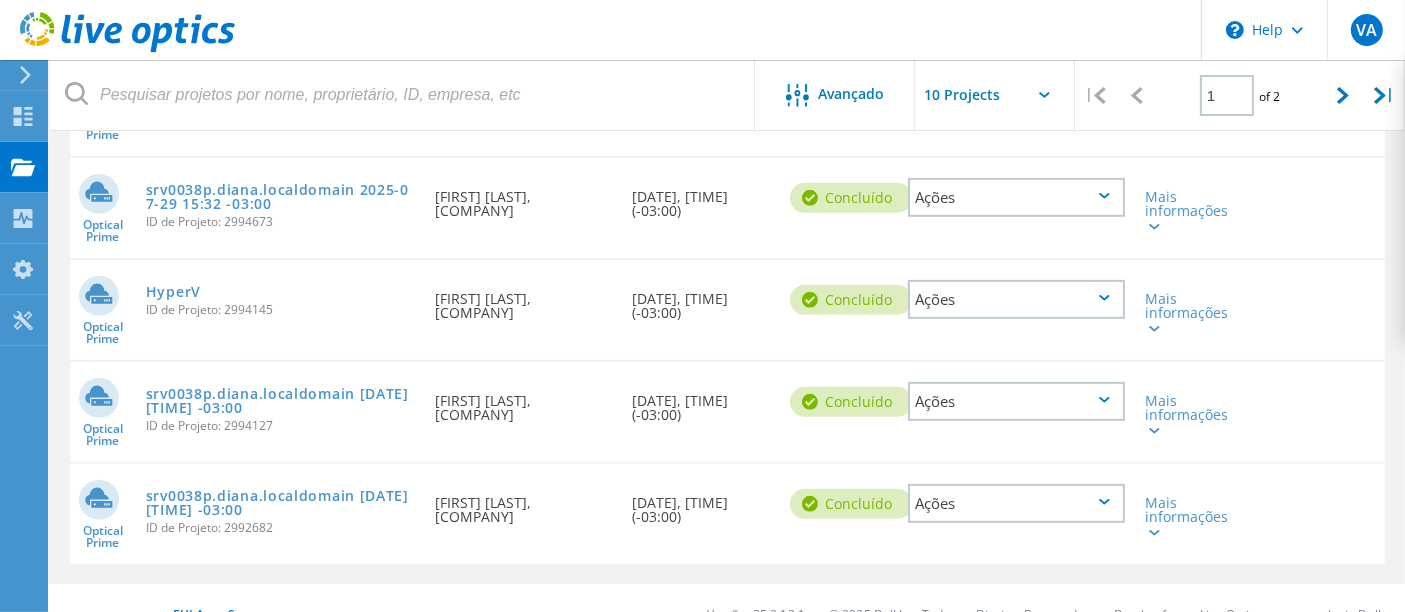 click on "Ações" 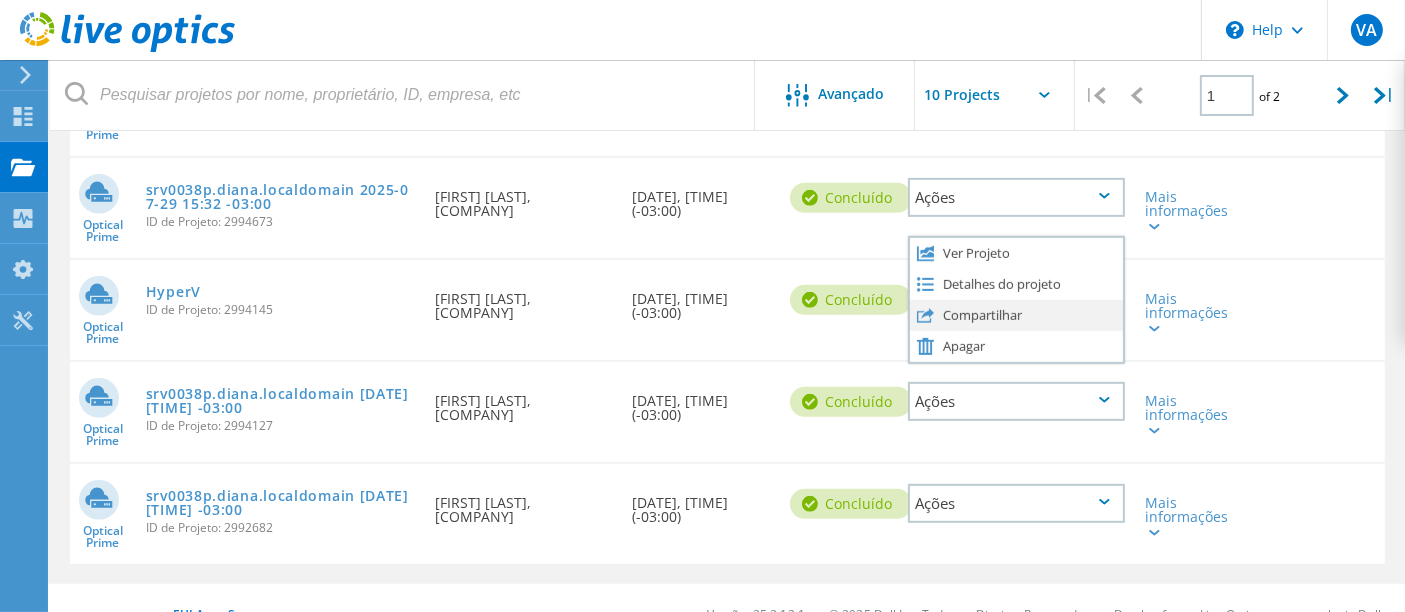 click on "Compartilhar" 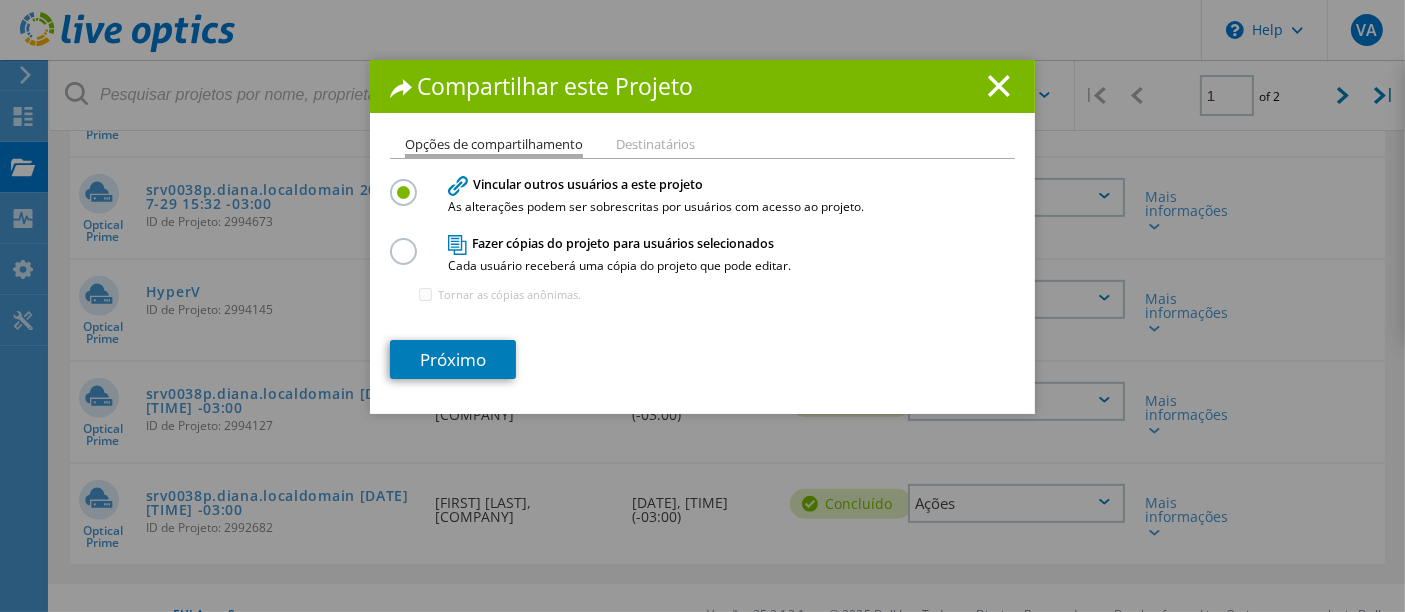 click at bounding box center [407, 240] 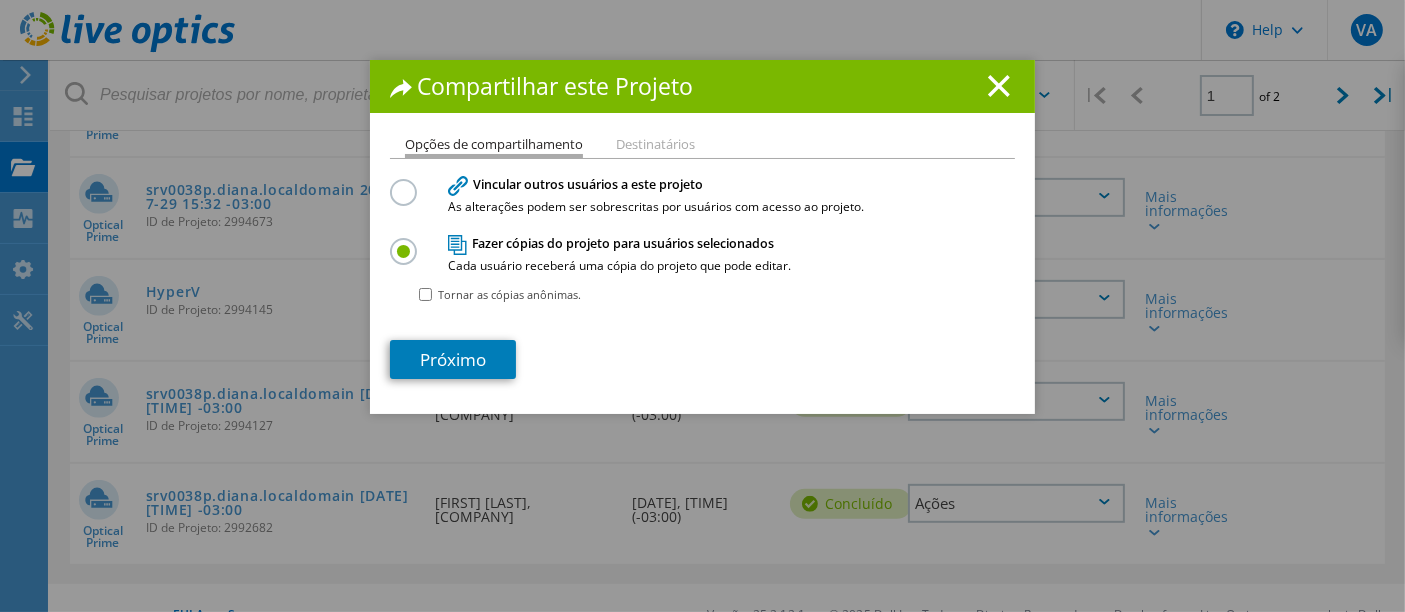 click on "Opções de compartilhamento
Destinatários
Vincular outros usuários a este projeto
As alterações podem ser sobrescritas por usuários com acesso ao projeto.
Fazer cópias do projeto para usuários selecionados" at bounding box center (702, 276) 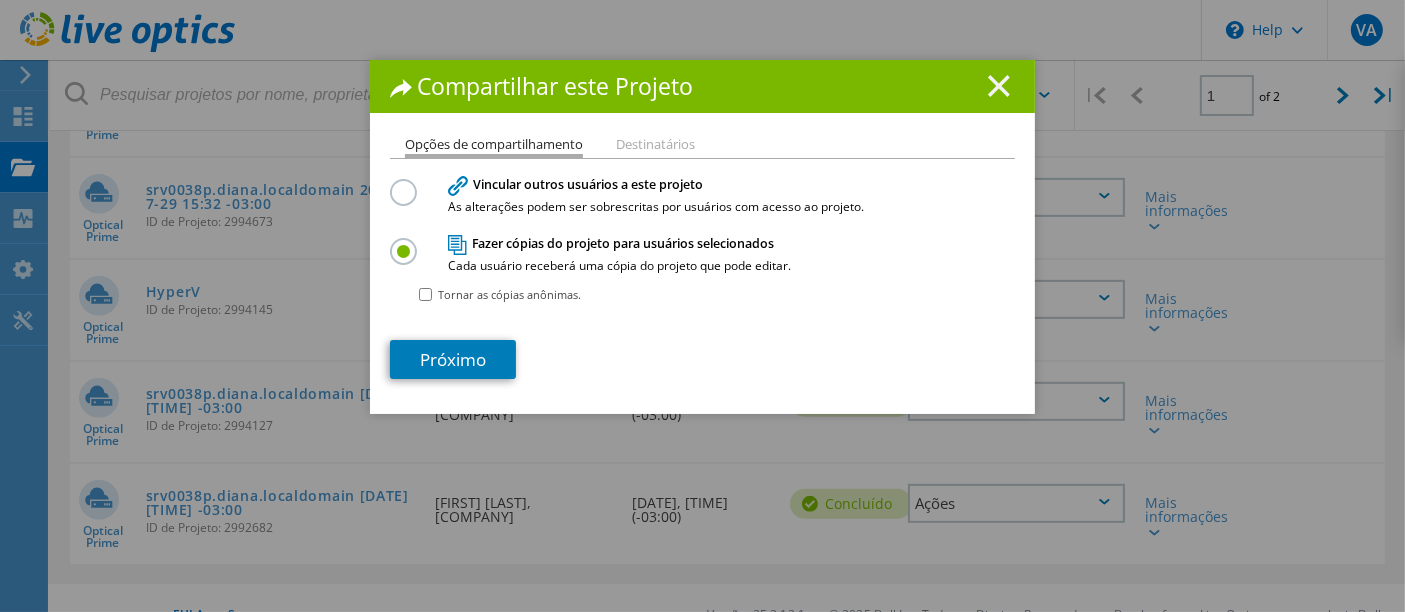 click 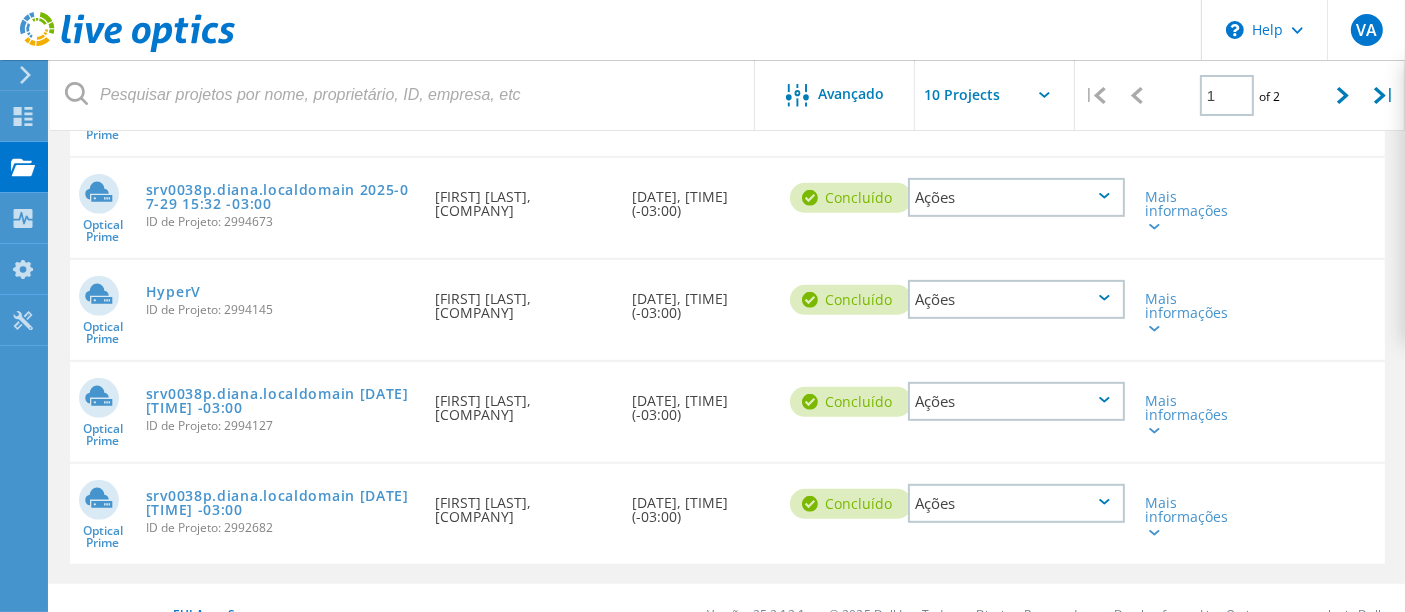 click 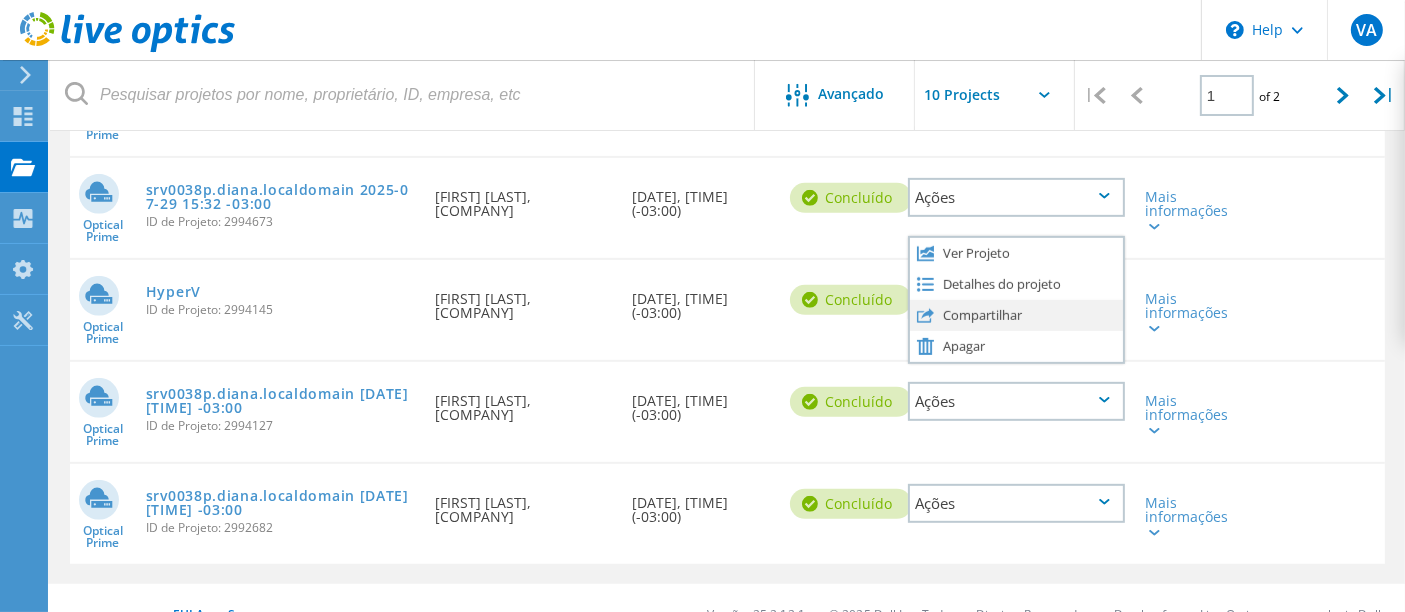click on "Compartilhar" 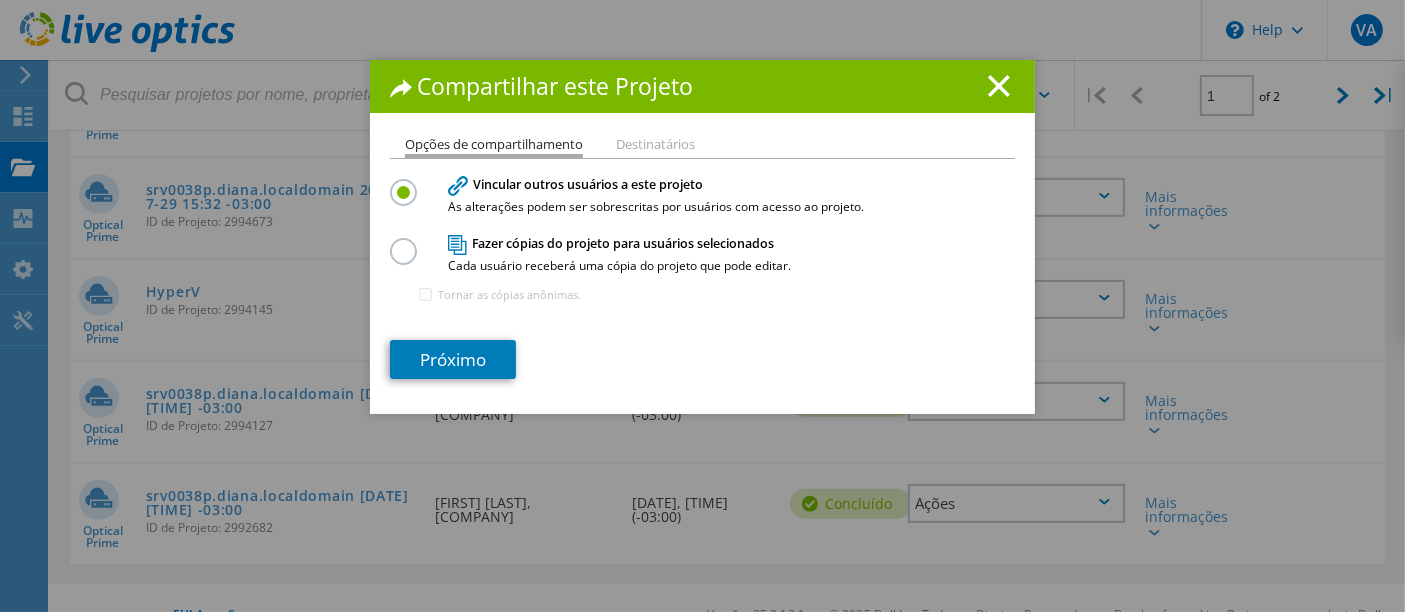 click at bounding box center (407, 240) 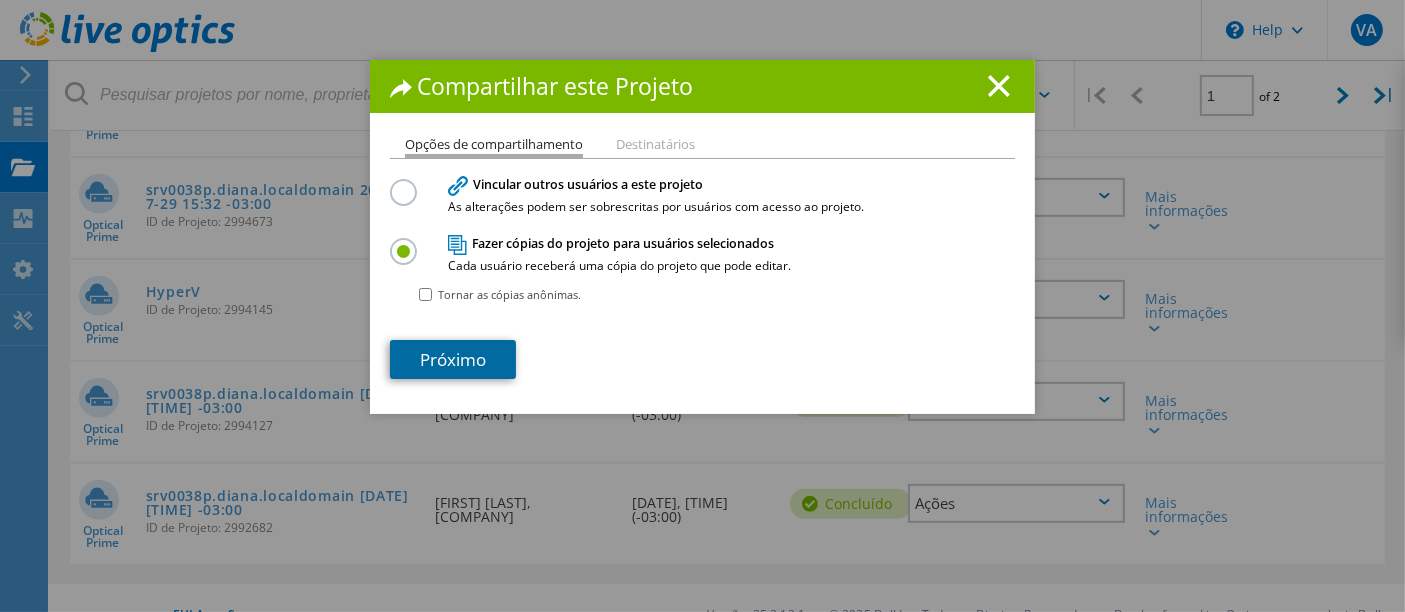 click on "Próximo" at bounding box center [453, 359] 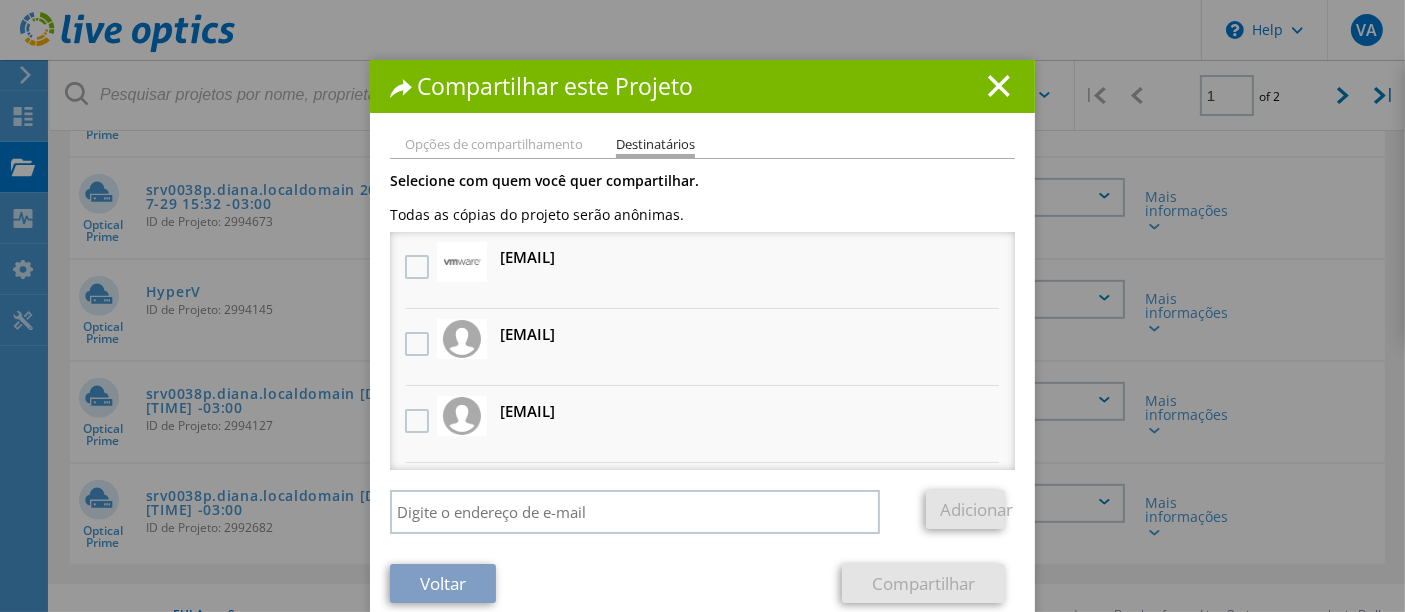 click on "[EMAIL]
Receberá uma cópia anônima" at bounding box center [527, 334] 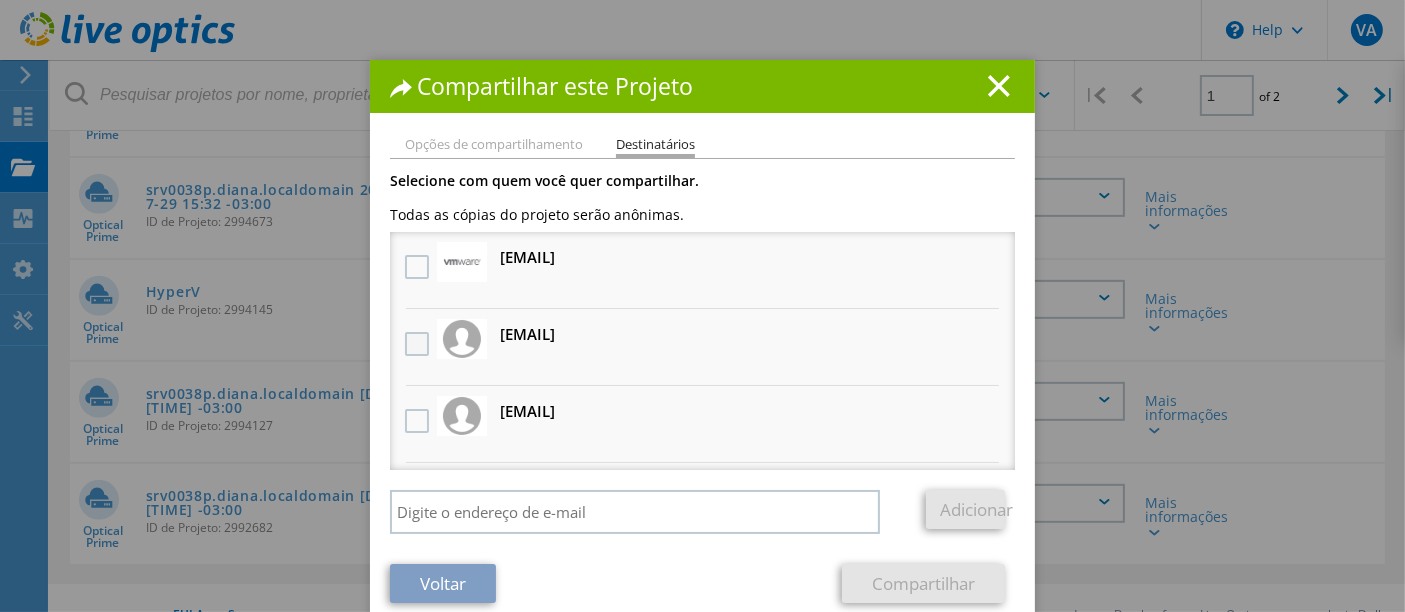 click at bounding box center (419, 344) 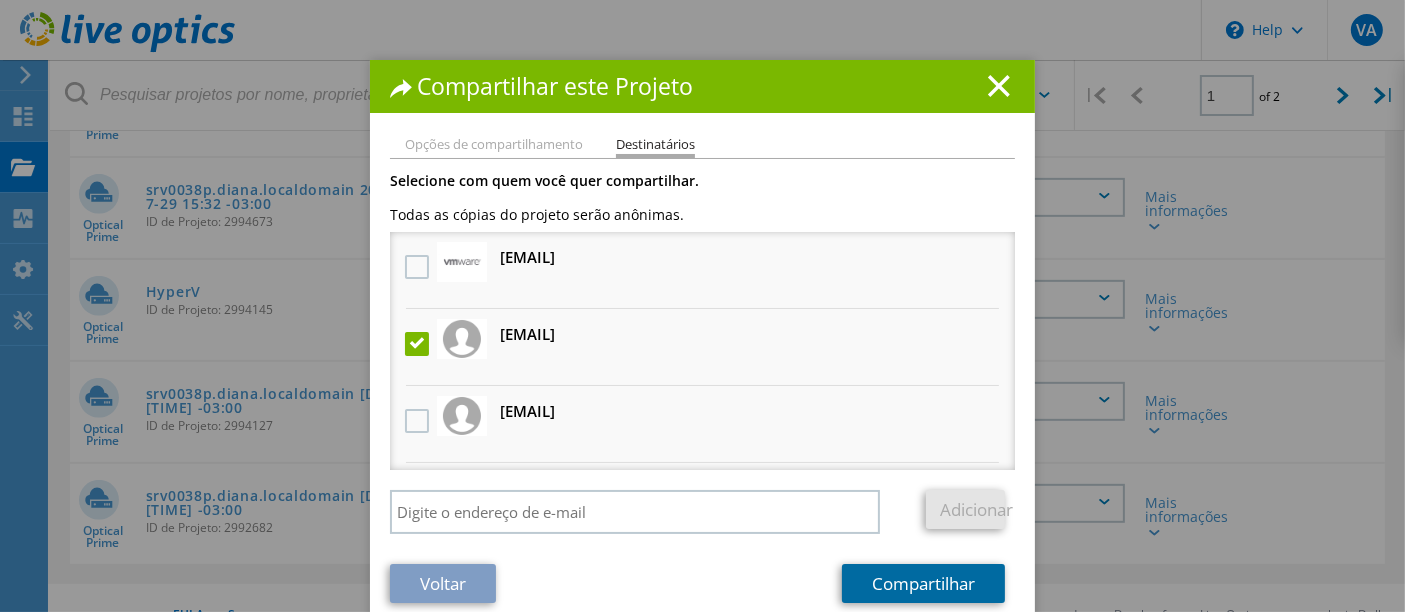 click on "Compartilhar" at bounding box center (923, 583) 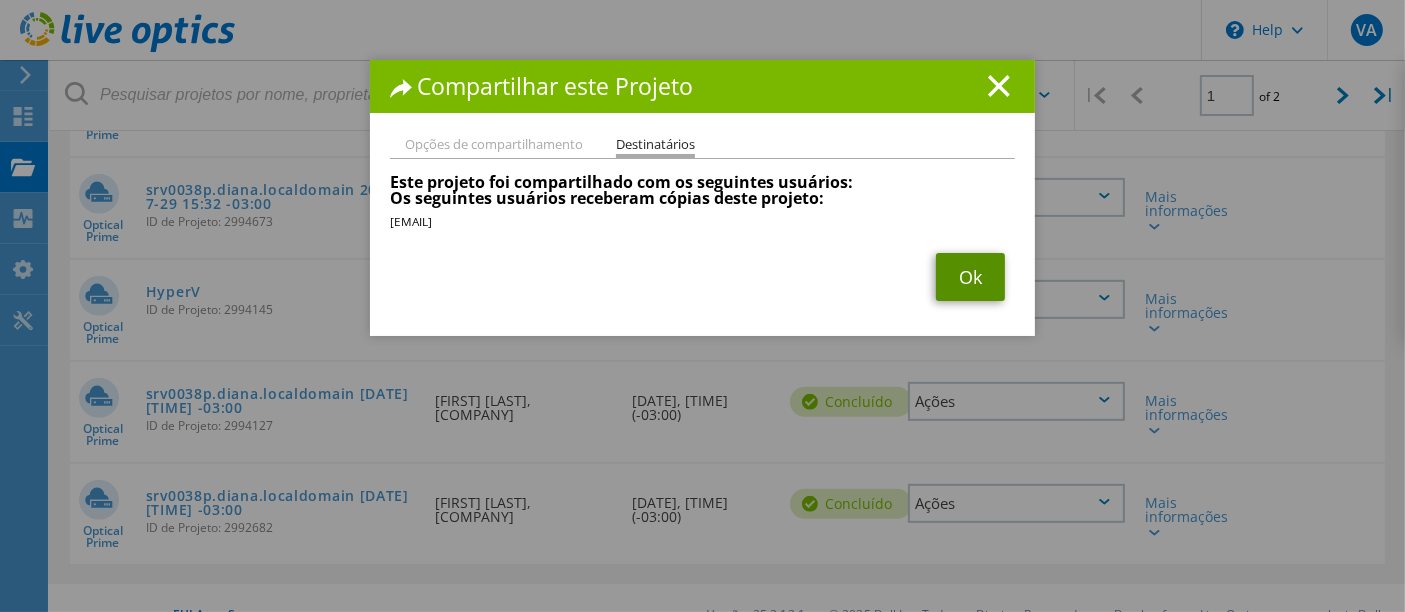 click on "Ok" at bounding box center (970, 277) 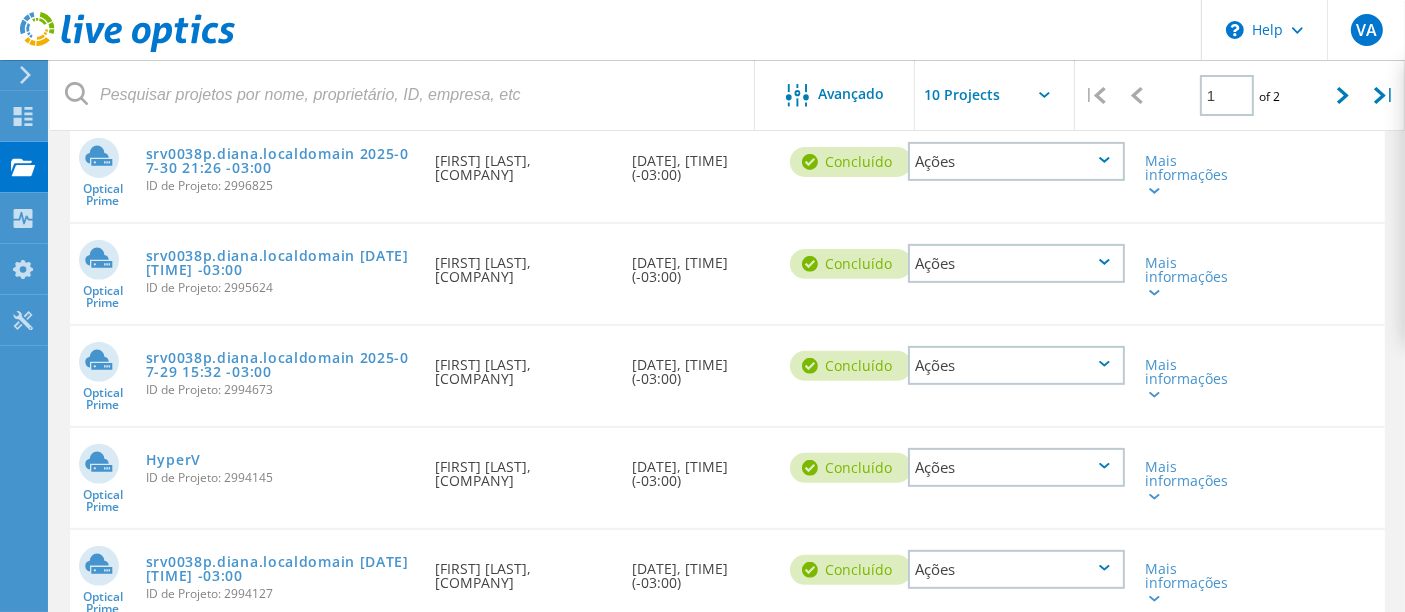 scroll, scrollTop: 625, scrollLeft: 0, axis: vertical 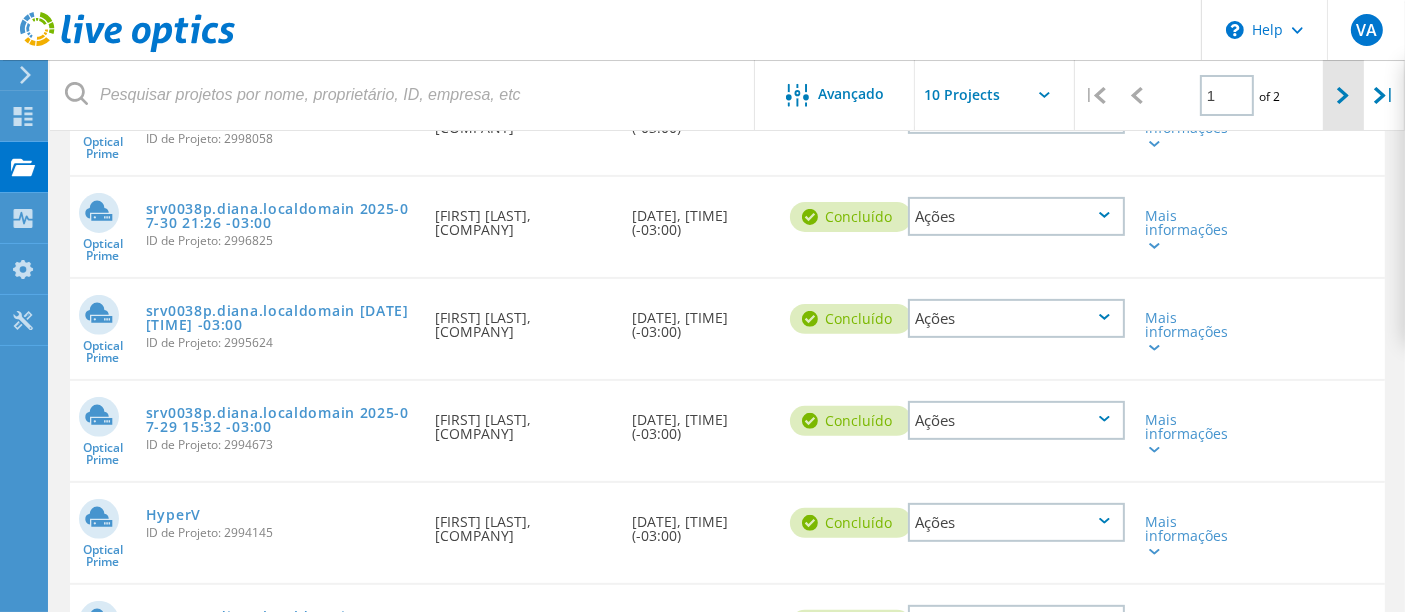 click 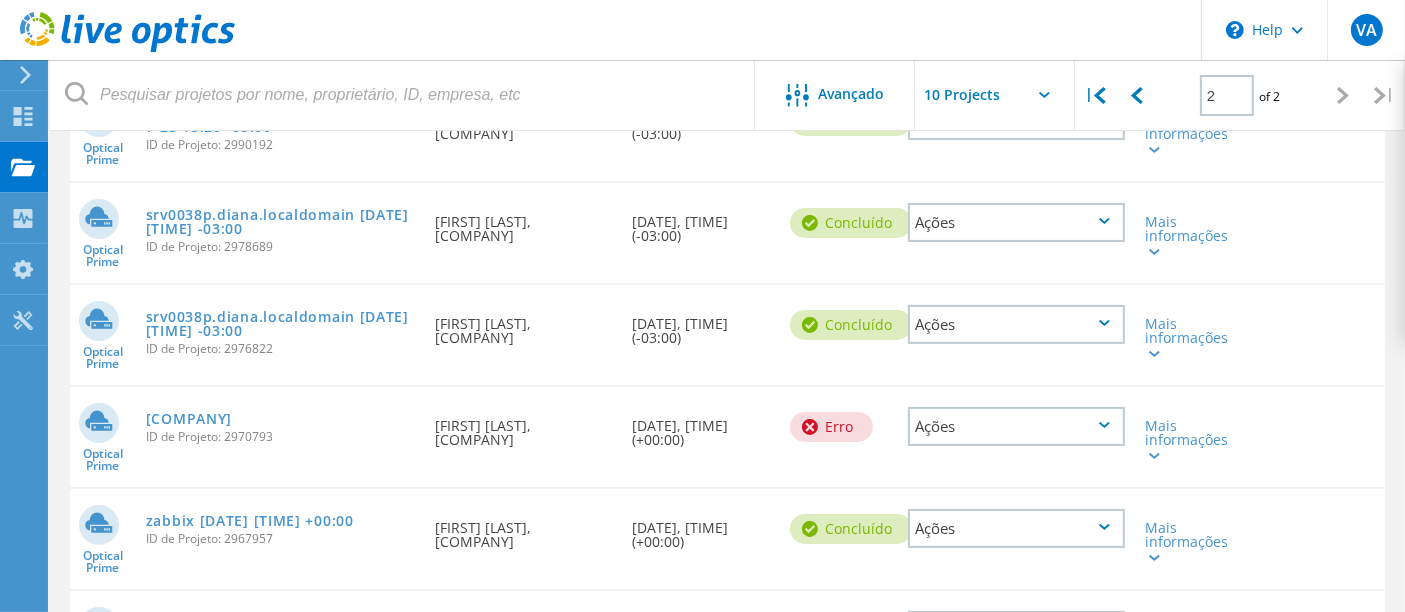 scroll, scrollTop: 191, scrollLeft: 0, axis: vertical 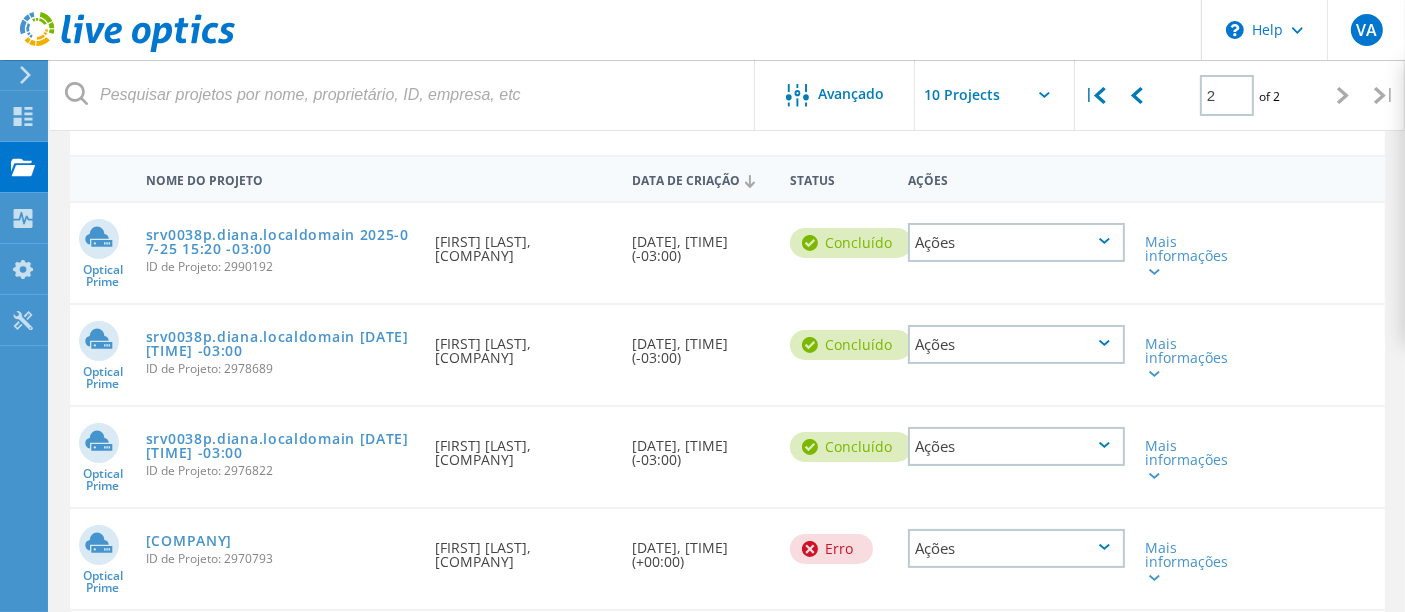click on "Ações" 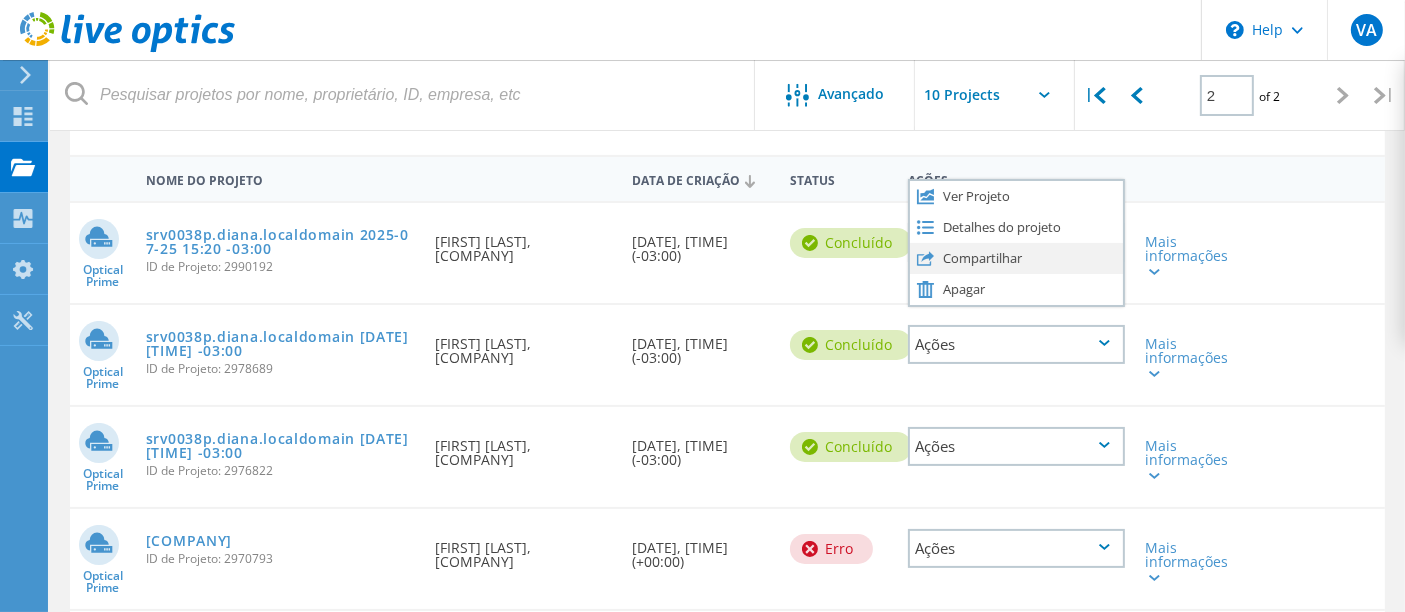 click on "Compartilhar" 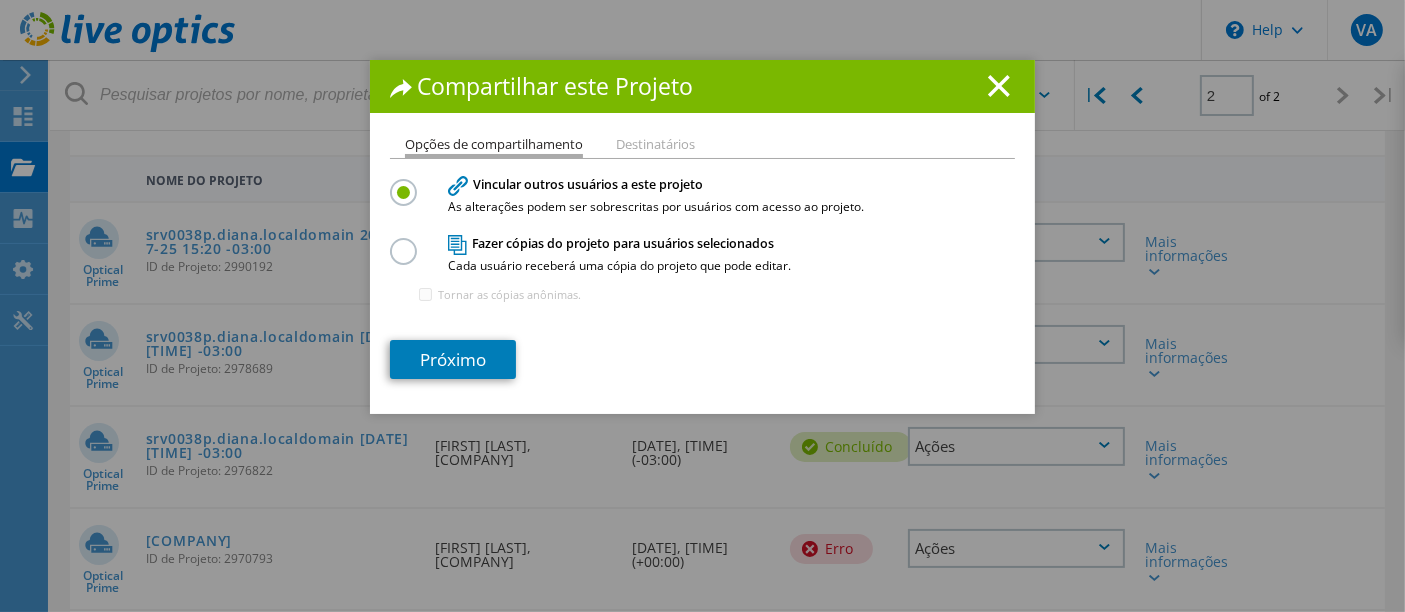 click at bounding box center (407, 240) 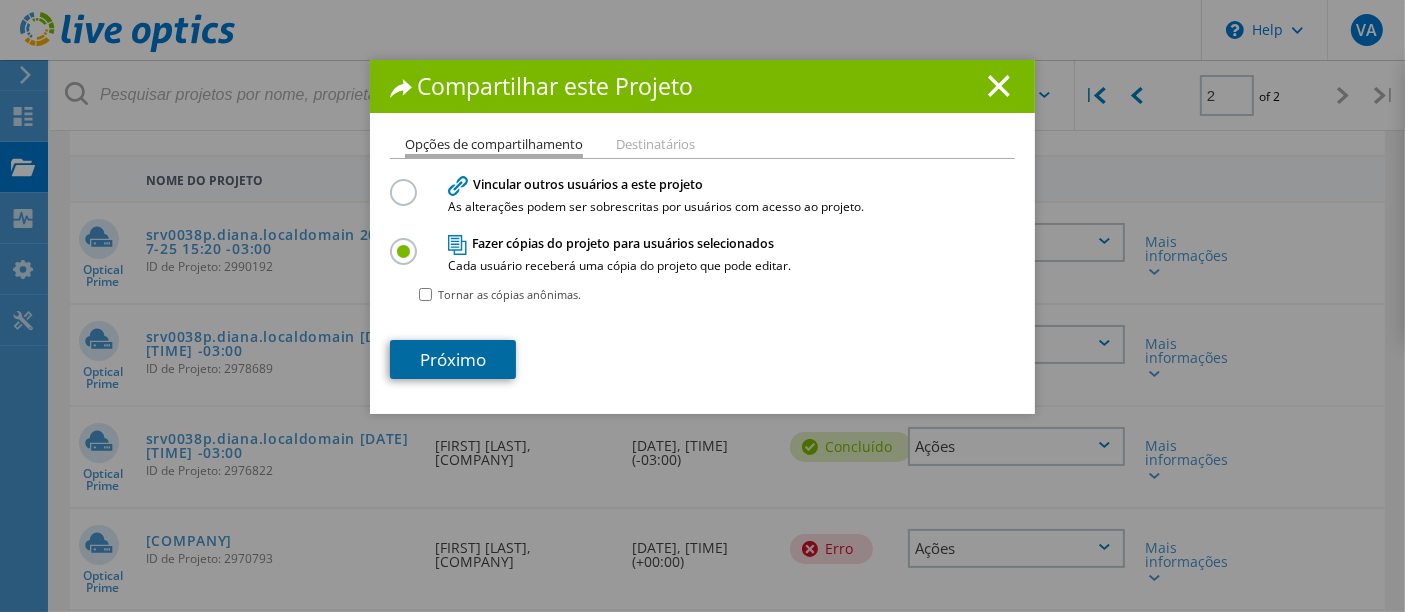 click on "Próximo" at bounding box center [453, 359] 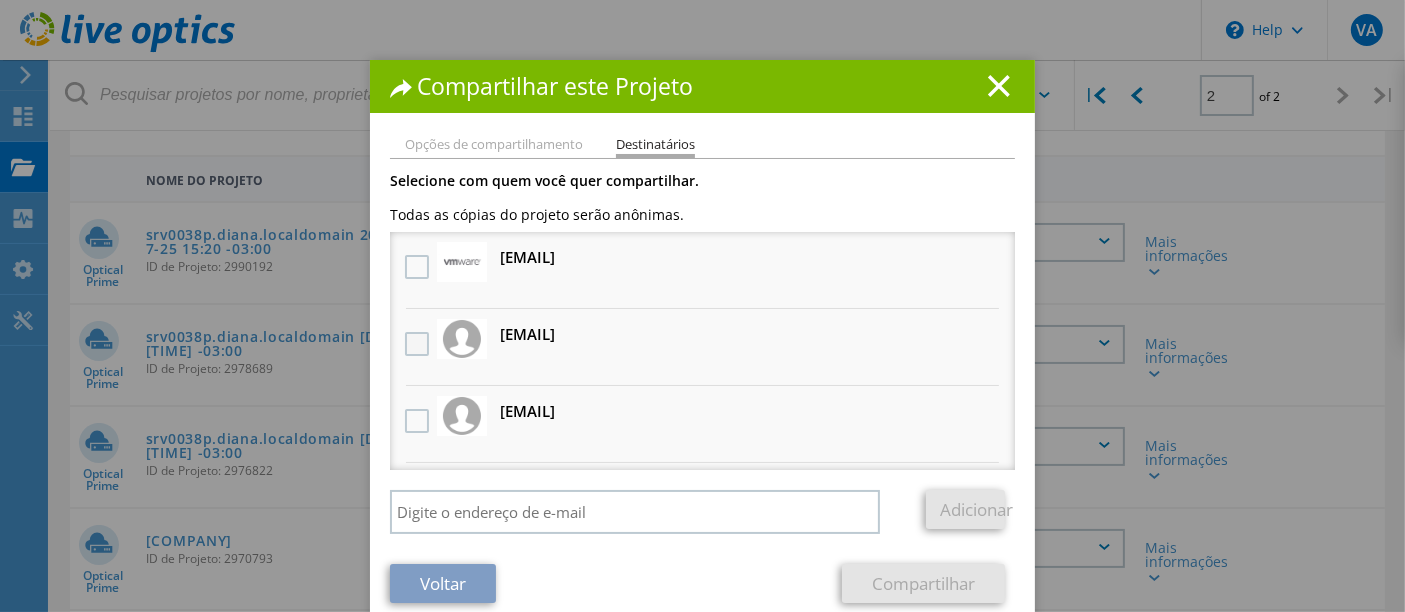 click at bounding box center [419, 344] 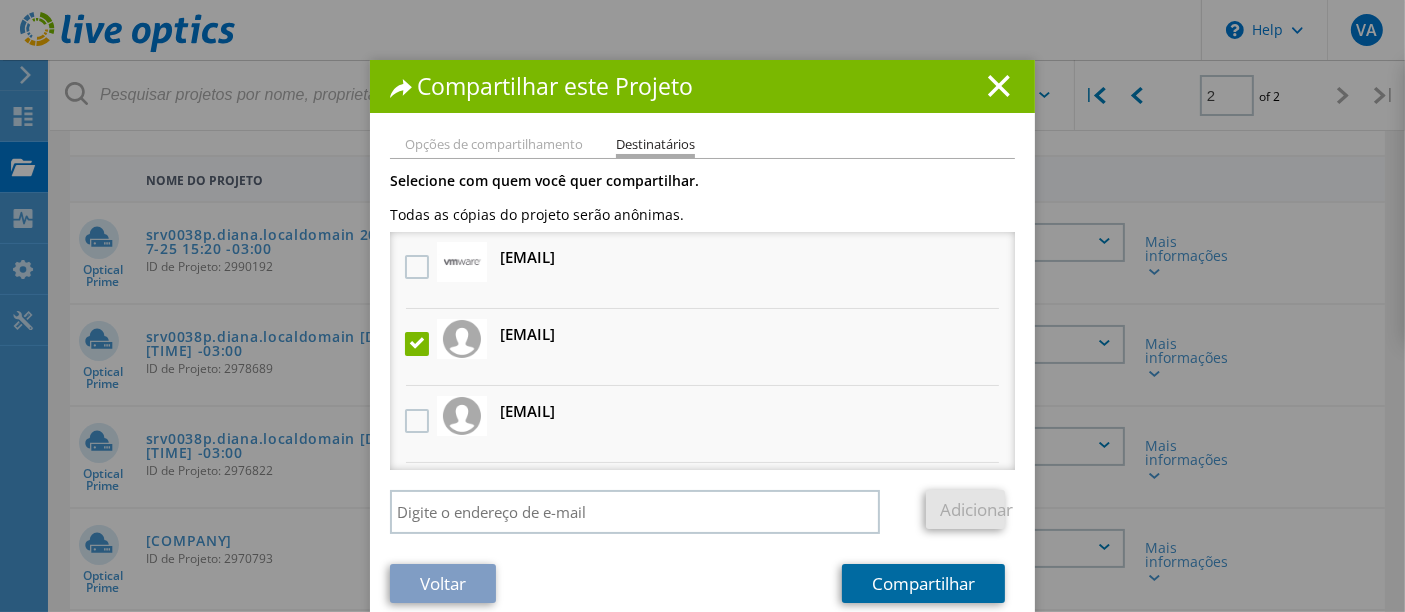 click on "Compartilhar" at bounding box center [923, 583] 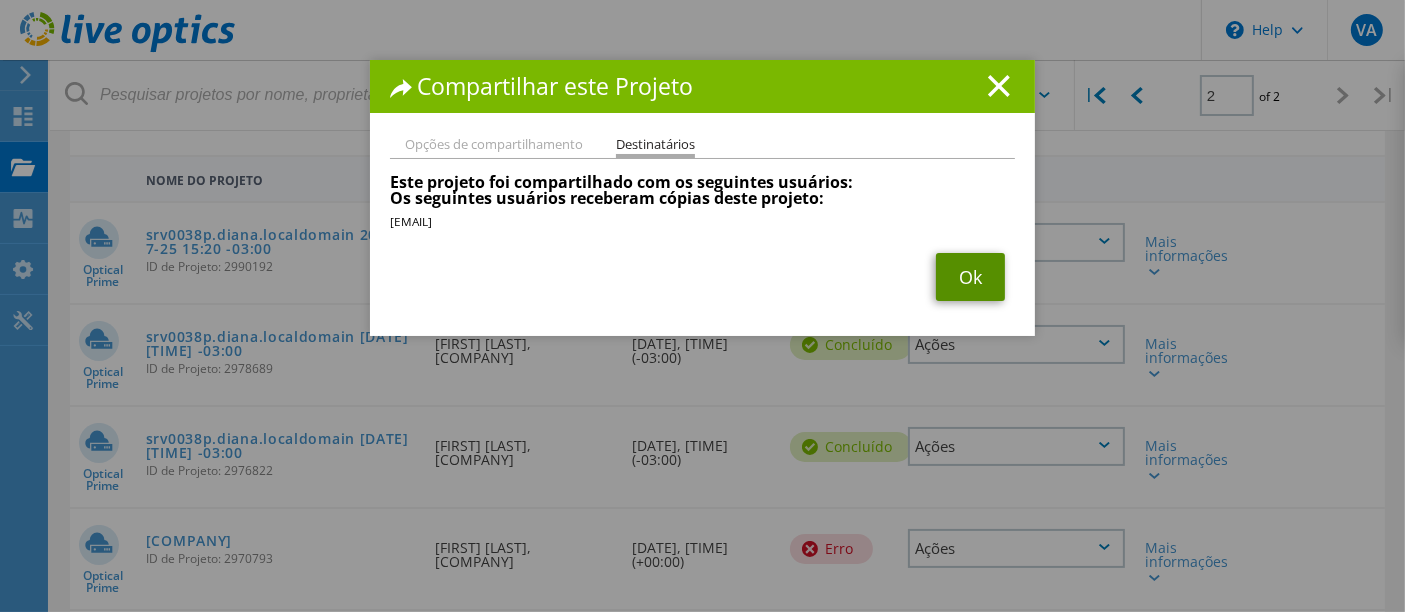 click on "Ok" at bounding box center [970, 277] 